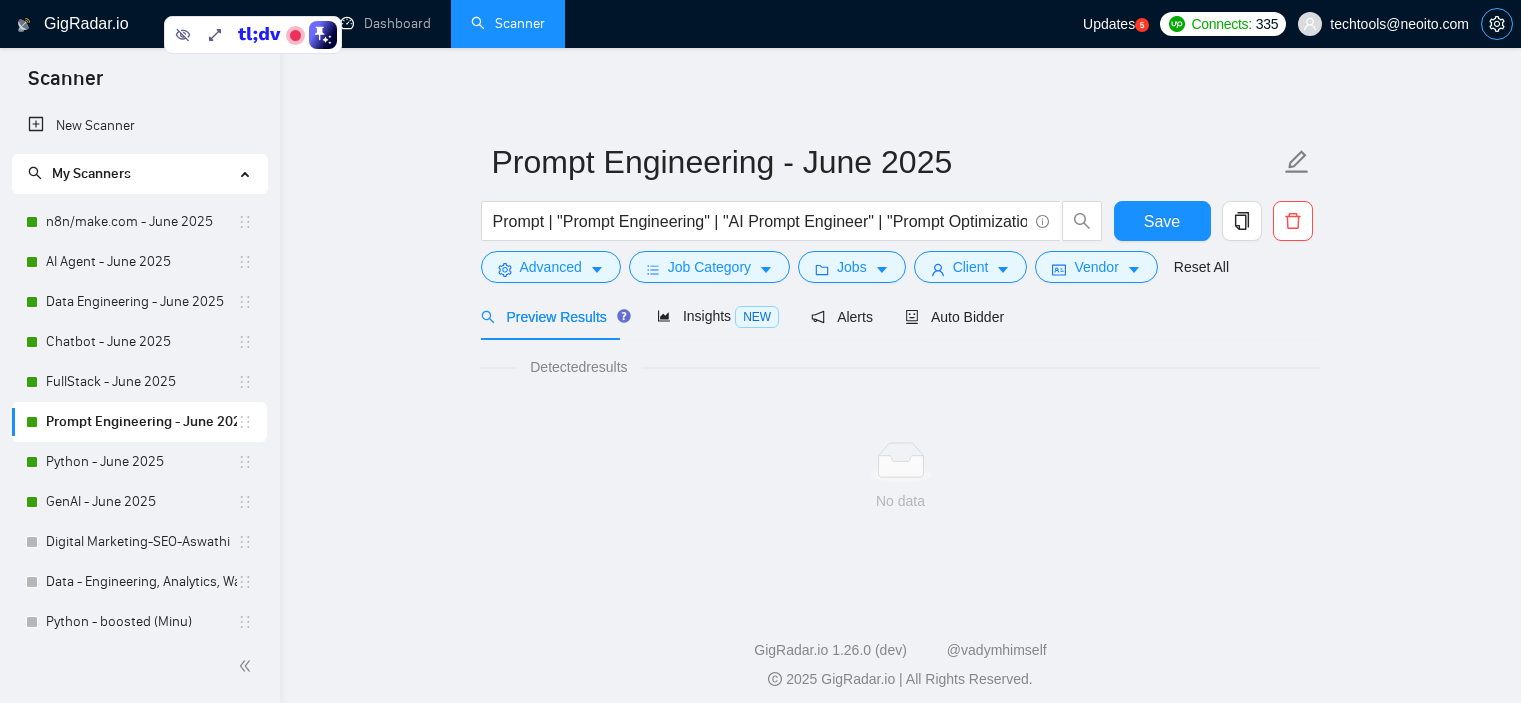 scroll, scrollTop: 0, scrollLeft: 0, axis: both 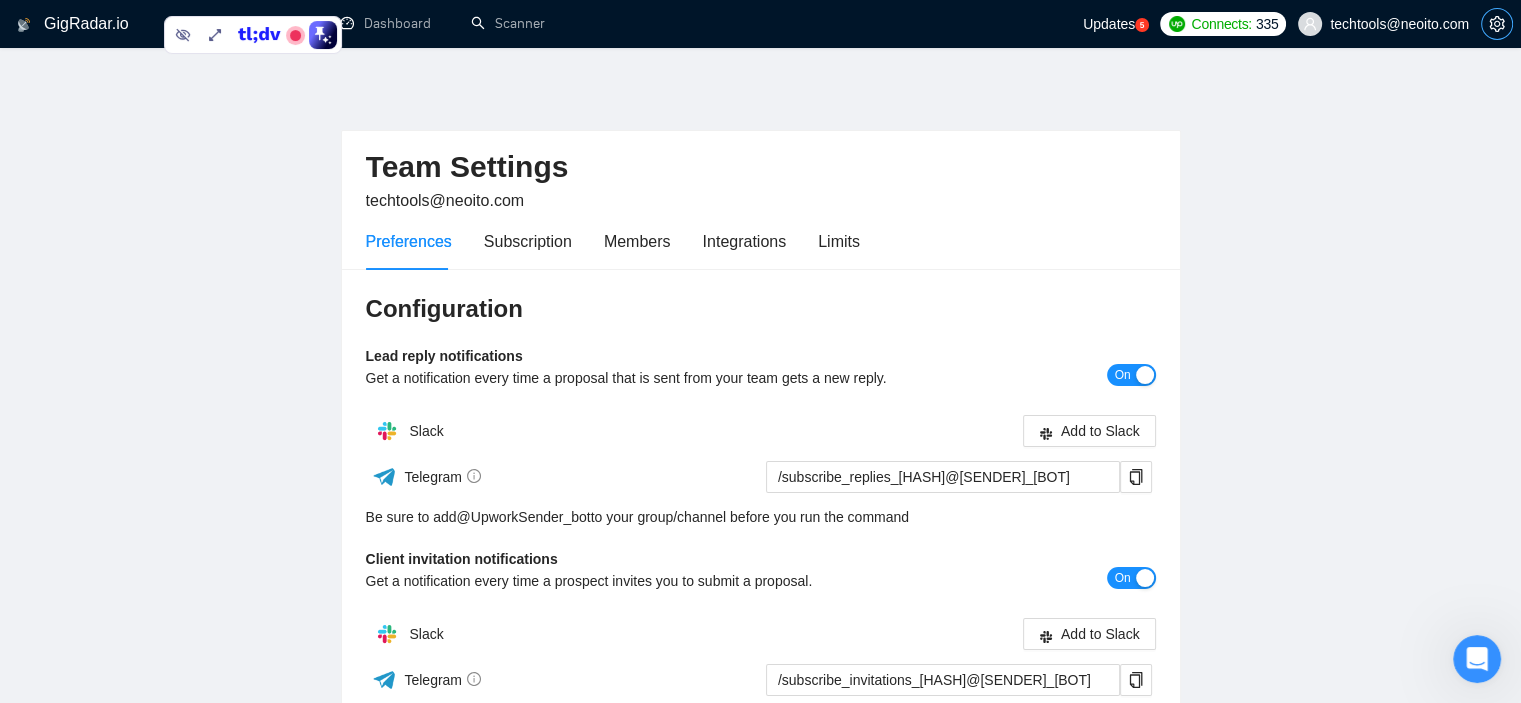 click at bounding box center [1497, 24] 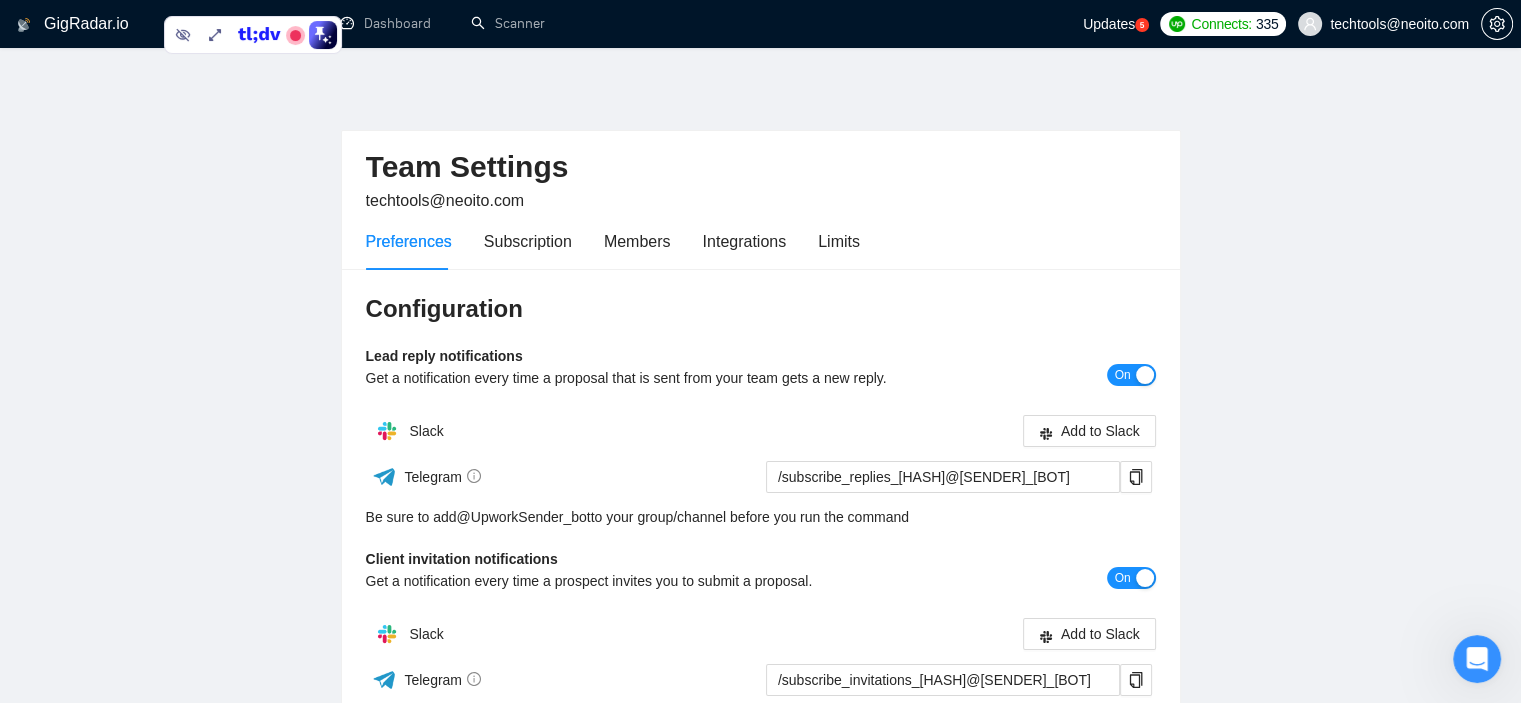 click on "Team Settings [EMAIL] Preferences Subscription Members Integrations Limits Configuration Lead reply notifications Get a notification every time a proposal that is sent from your team gets a new reply. On   Slack Add to Slack   Telegram /subscribe_replies_[HASH]@[SENDER]_[BOT] Be sure to add  @ [SENDER]_[BOT]  to your group/channel before you run the command Client invitation notifications Get a notification every time a prospect invites you to submit a proposal. On   Slack Add to Slack   Telegram /subscribe_invitations_[HASH]@[SENDER]_[BOT] Be sure to add  @ [SENDER]_[BOT]  to your group/channel before you run the command Auto top-up connects   Additional permissions needed. Your business manager will automatically top up your connects balance using your default payment method if the balance reaches below the set threshold. Off Connects Balance Notifications On   Slack Add to Slack   Telegram Be sure to add  @ [SENDER]_[BOT] Auto top-up alert" at bounding box center [760, 607] 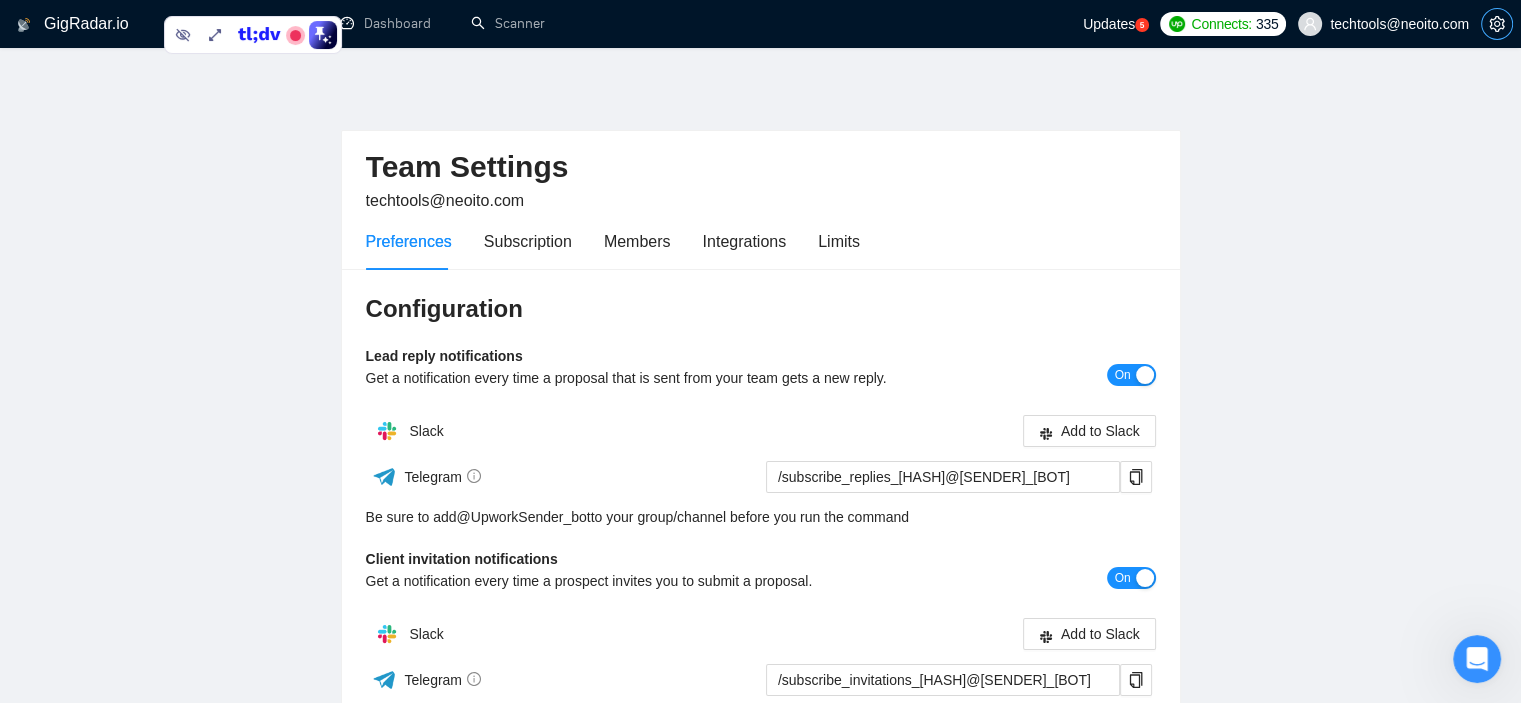 click 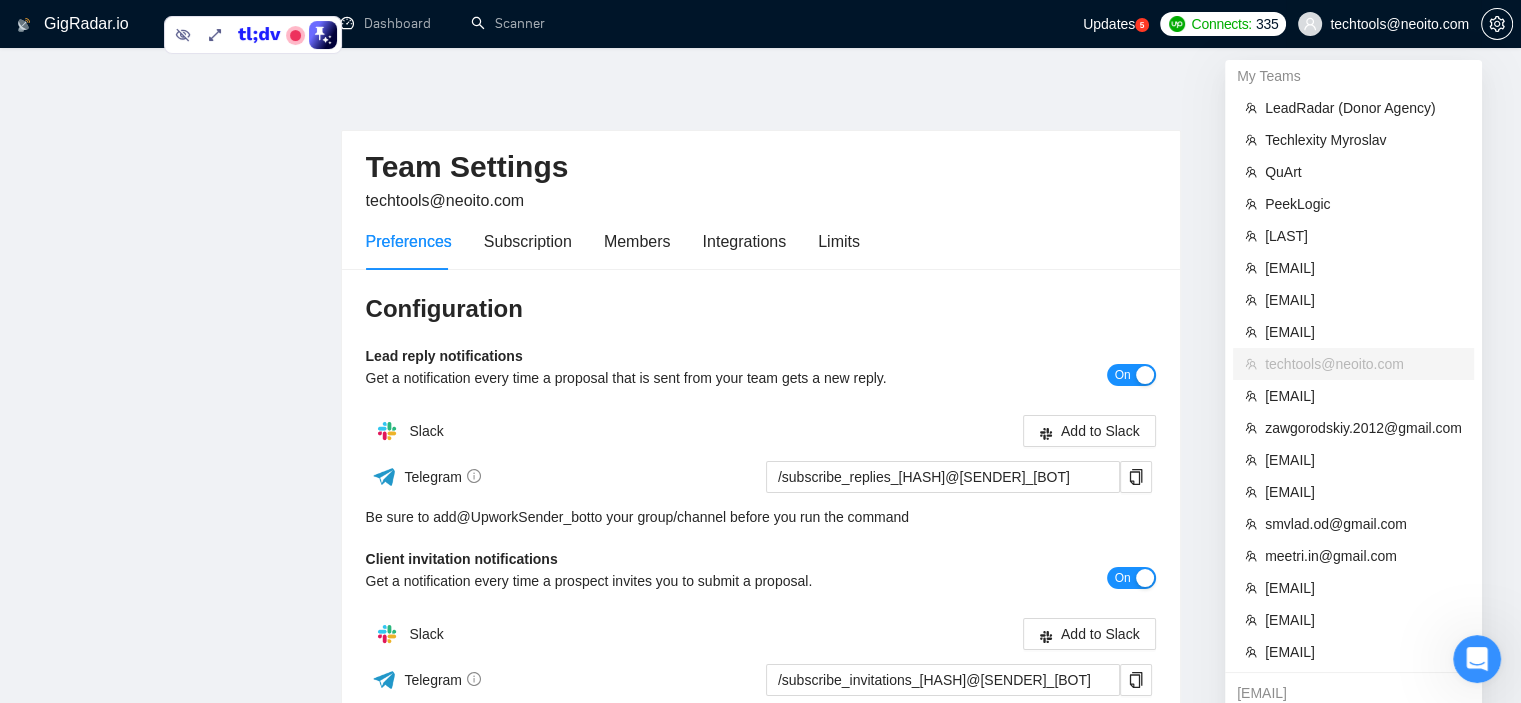 click on "techtools@neoito.com" at bounding box center [1399, 24] 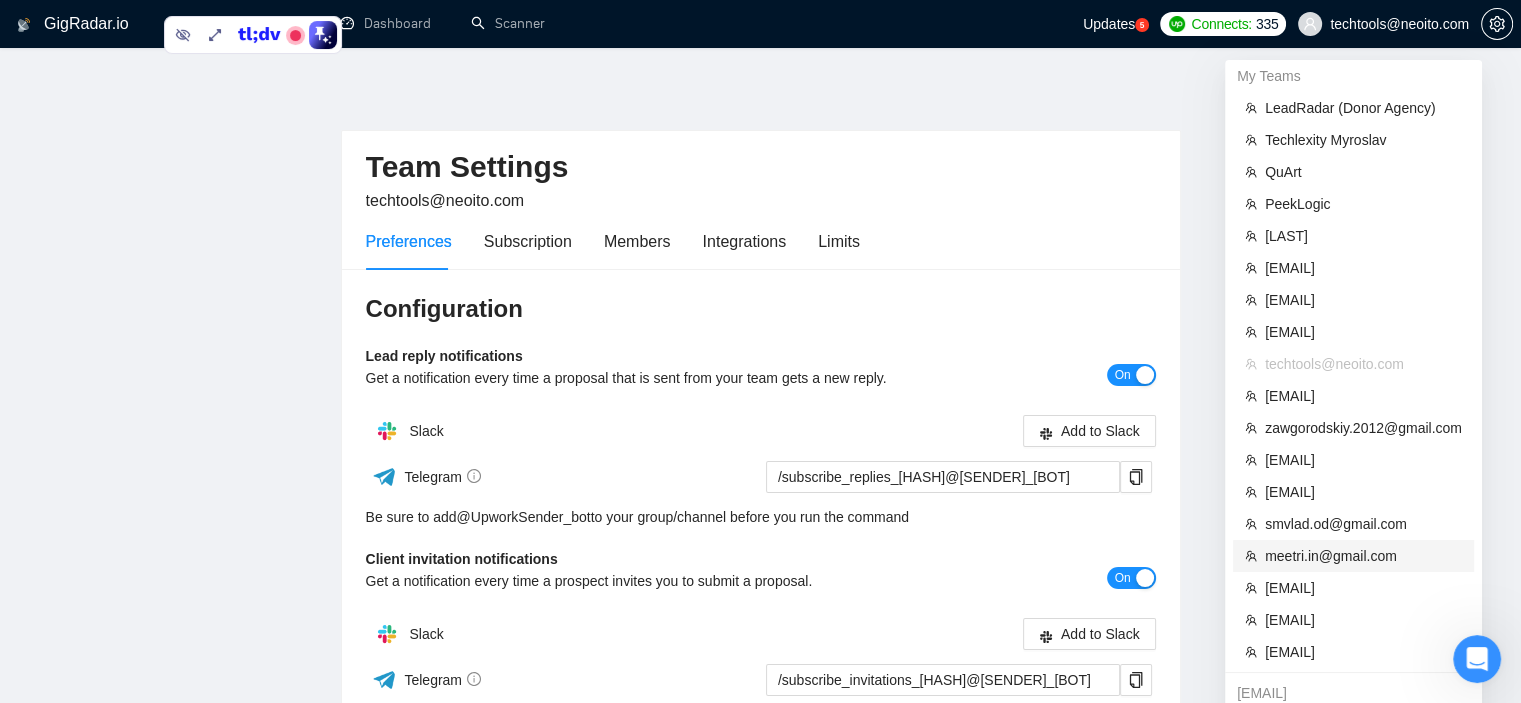 click on "meetri.in@gmail.com" at bounding box center (1363, 556) 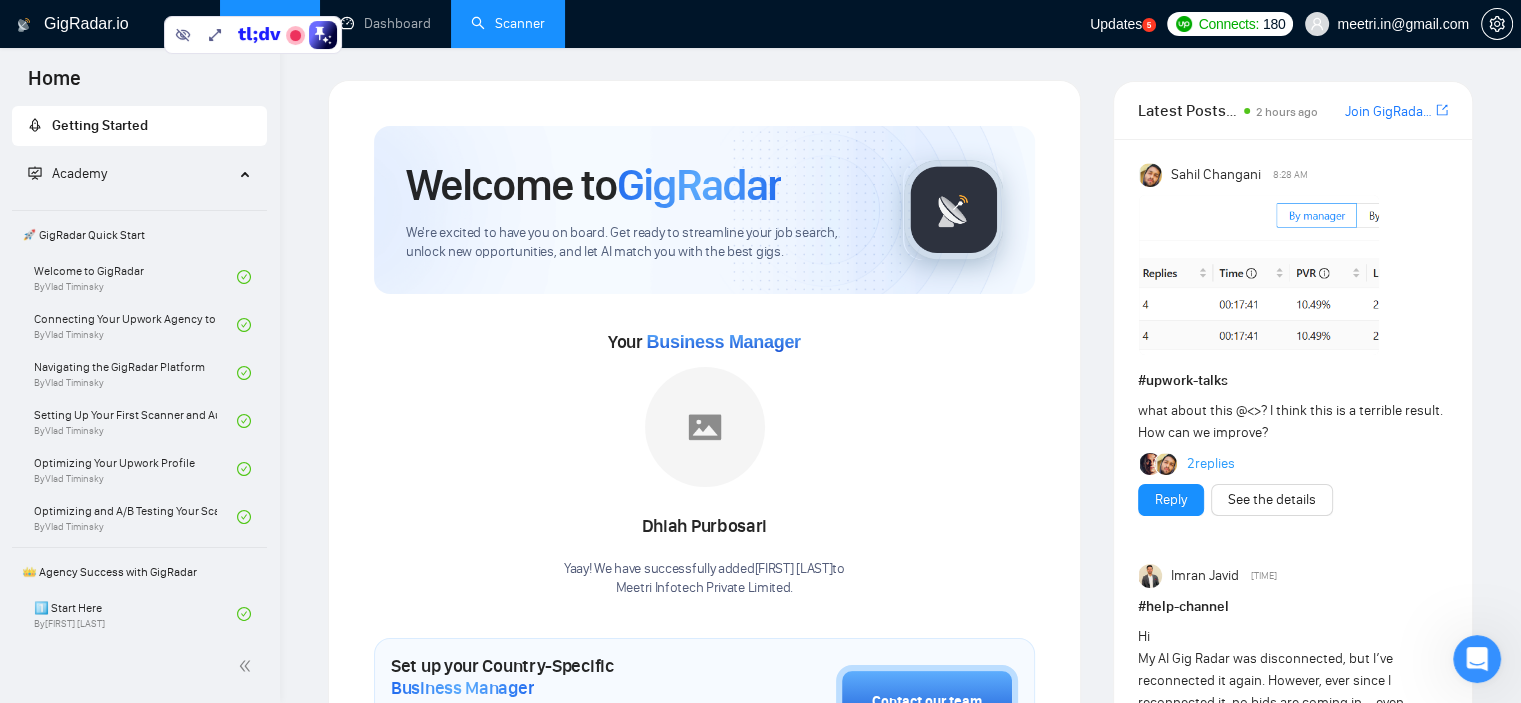 click on "Scanner" at bounding box center [508, 23] 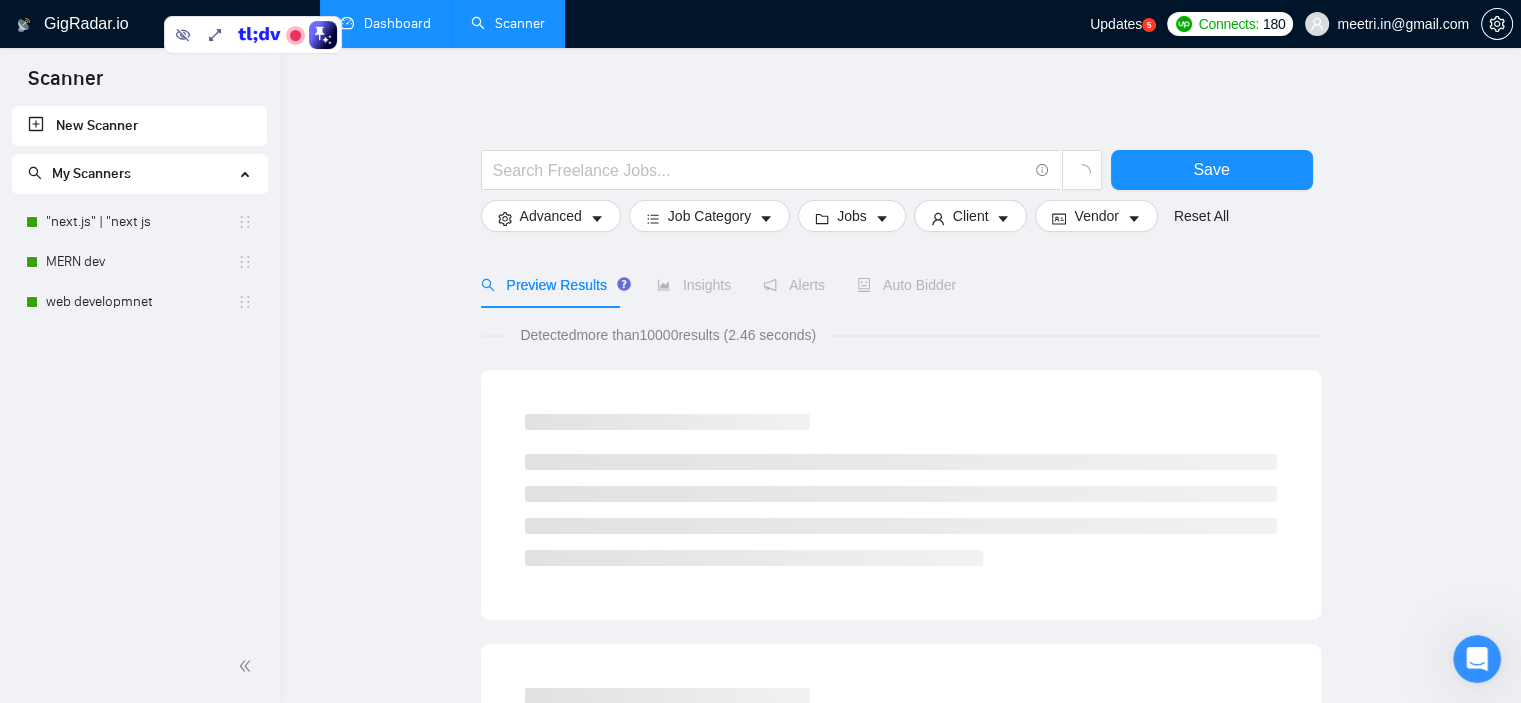 click on "Dashboard" at bounding box center [385, 23] 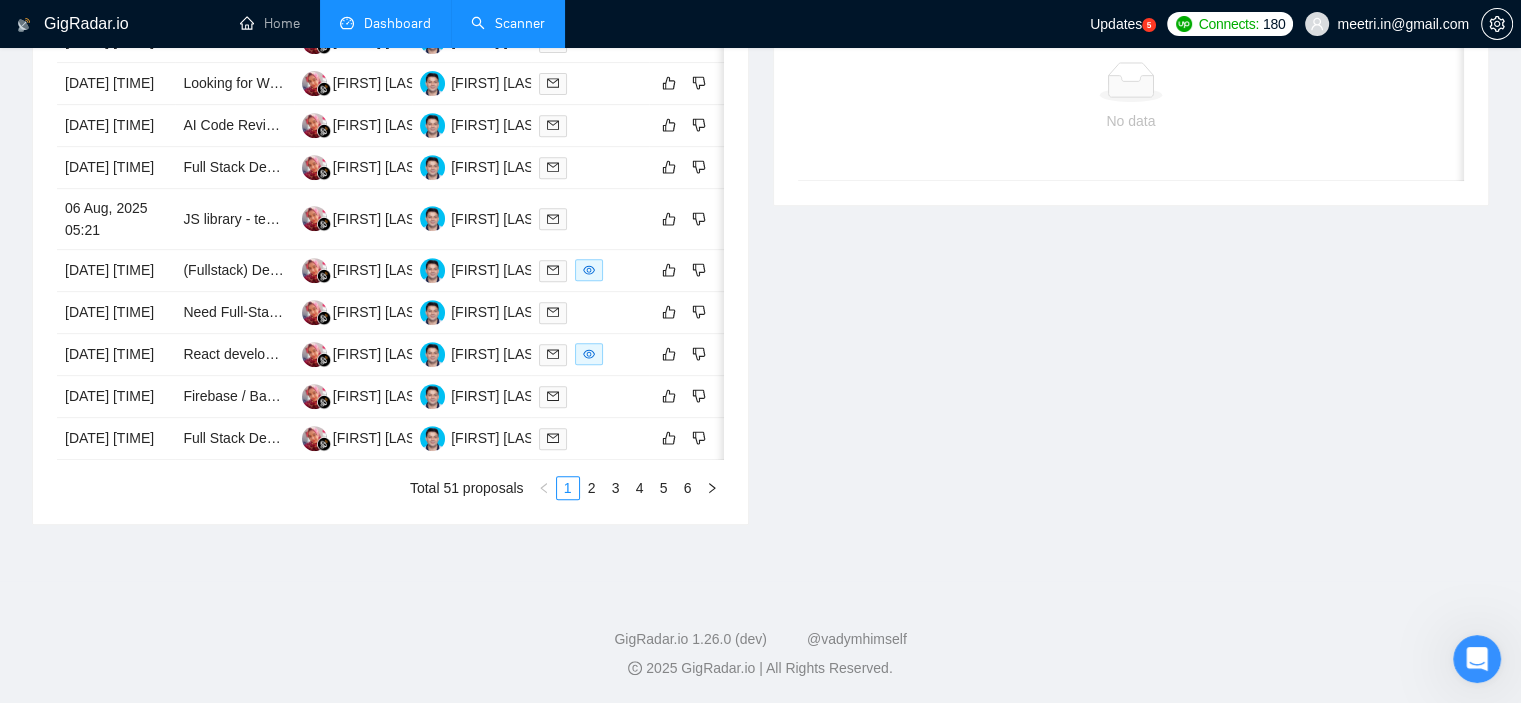 scroll, scrollTop: 1000, scrollLeft: 0, axis: vertical 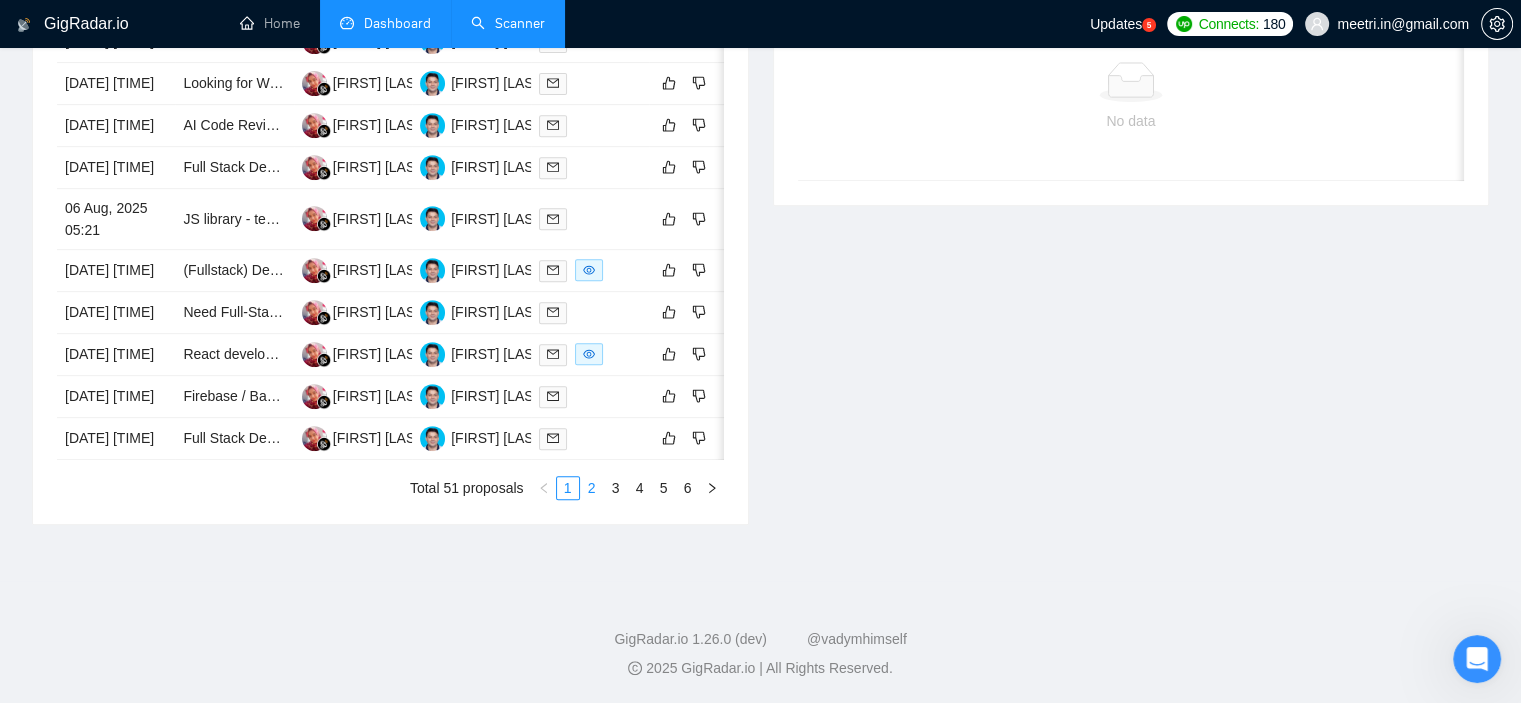 click on "2" at bounding box center [592, 488] 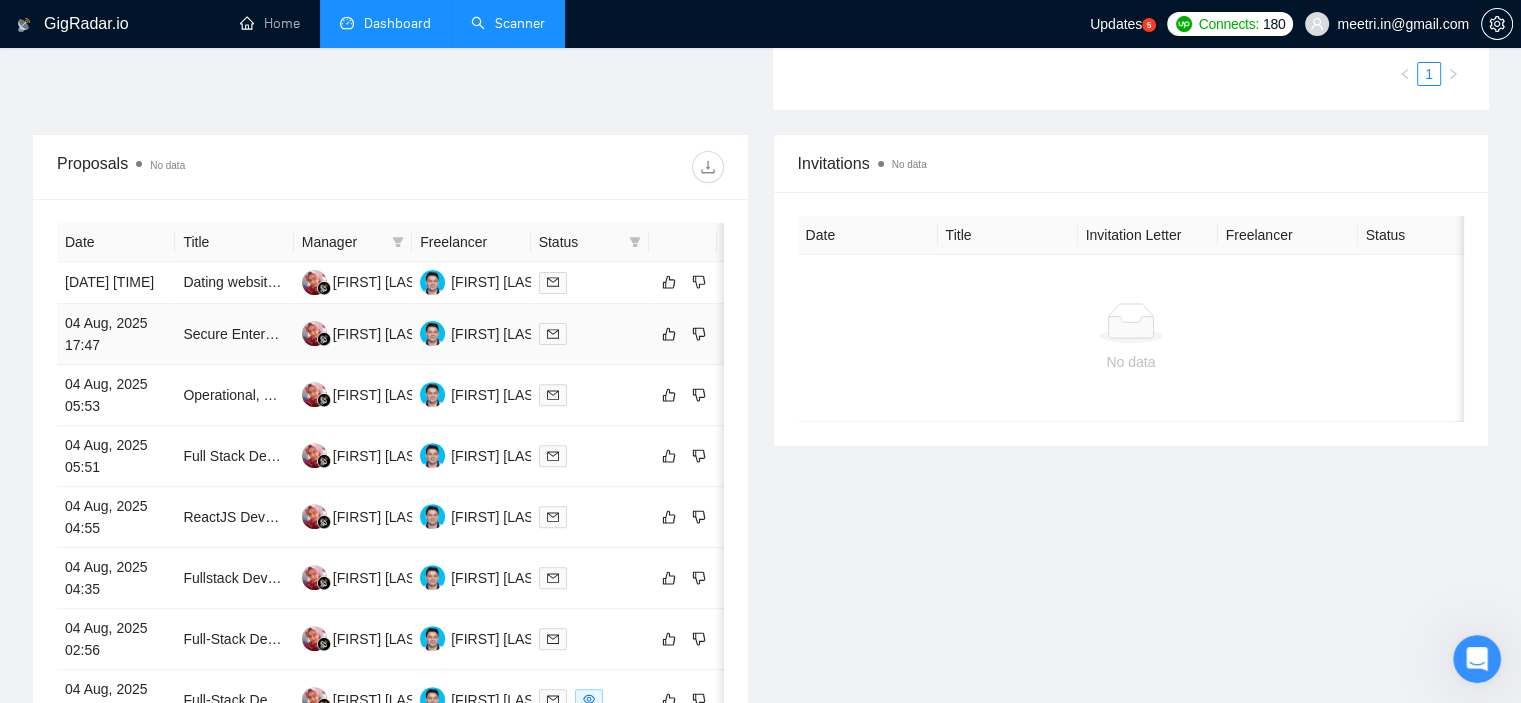 scroll, scrollTop: 1022, scrollLeft: 0, axis: vertical 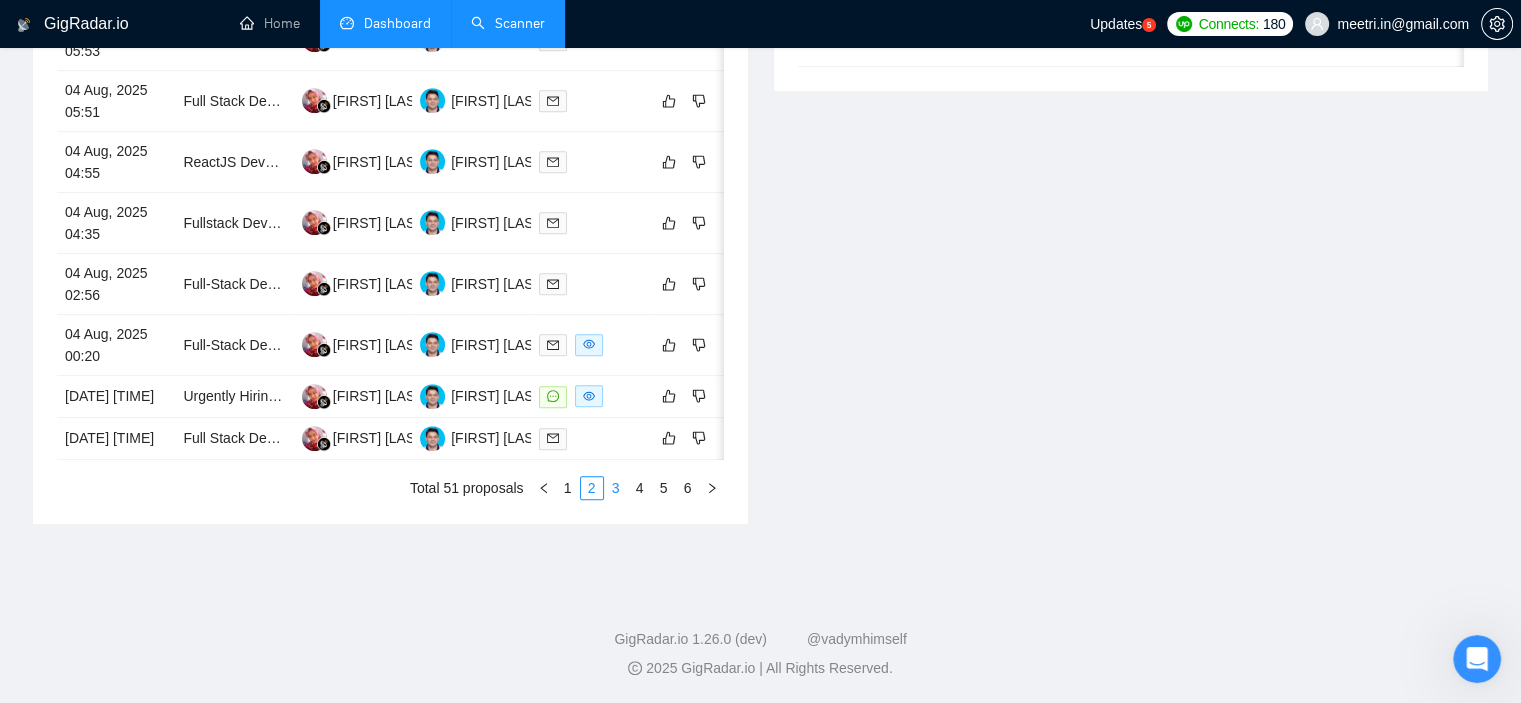 click on "3" at bounding box center [616, 488] 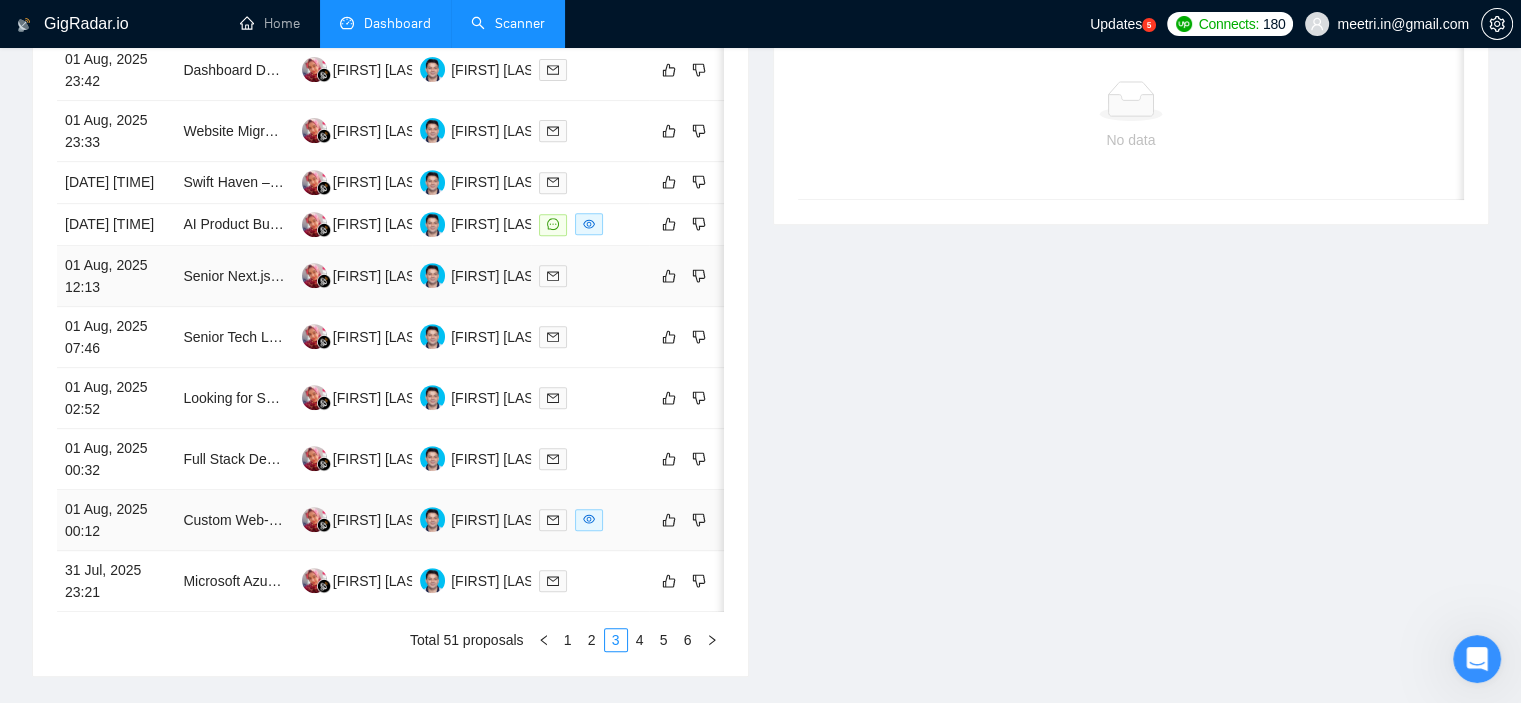scroll, scrollTop: 622, scrollLeft: 0, axis: vertical 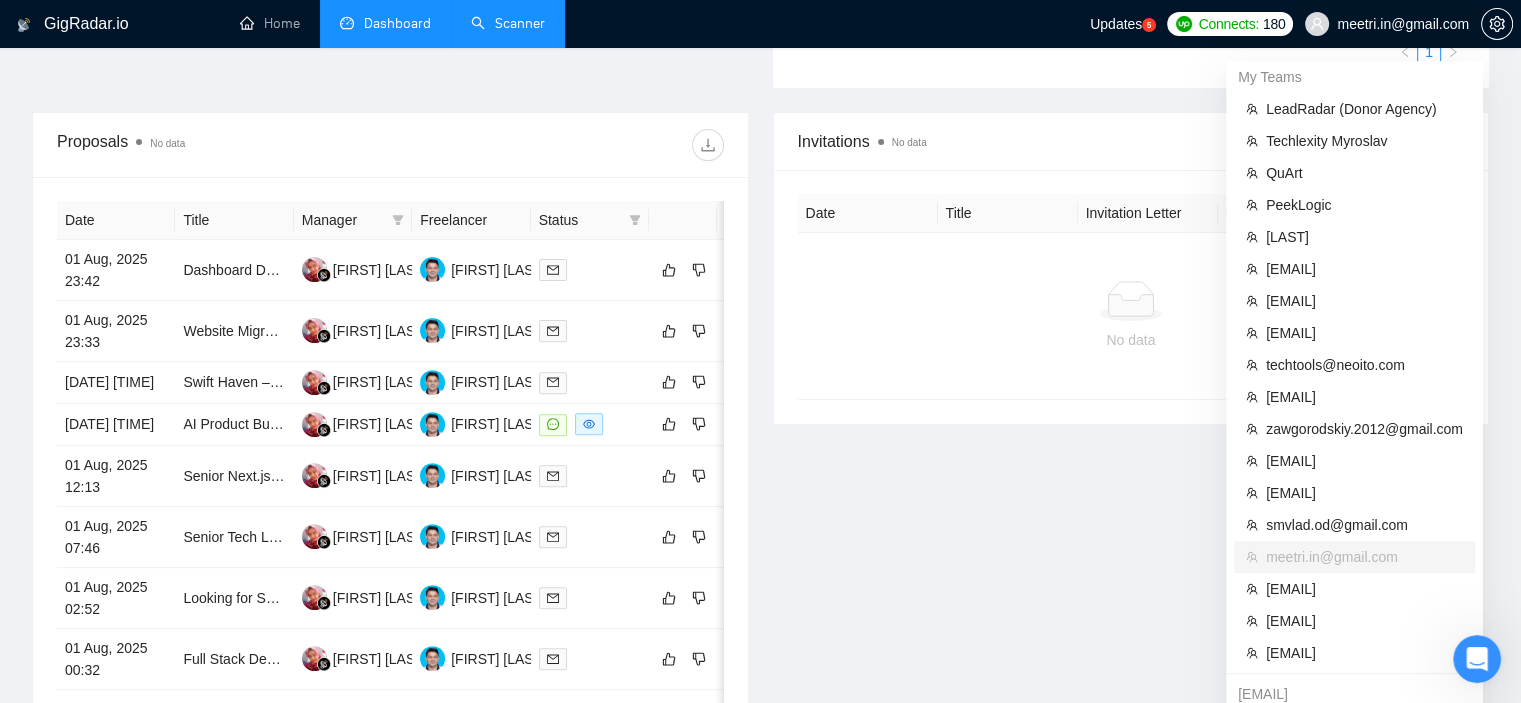 click on "meetri.in@gmail.com" at bounding box center (1403, 24) 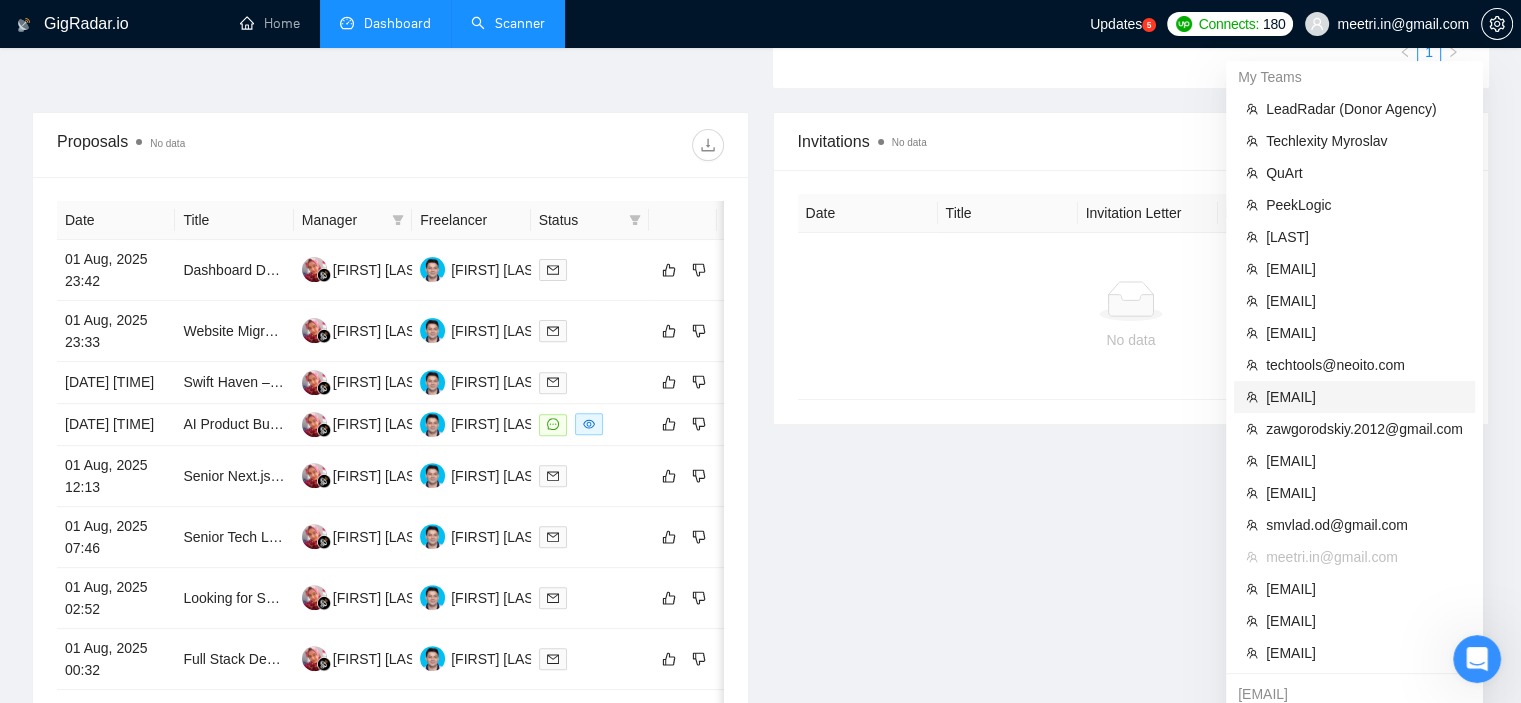 click on "[EMAIL]" at bounding box center [1364, 397] 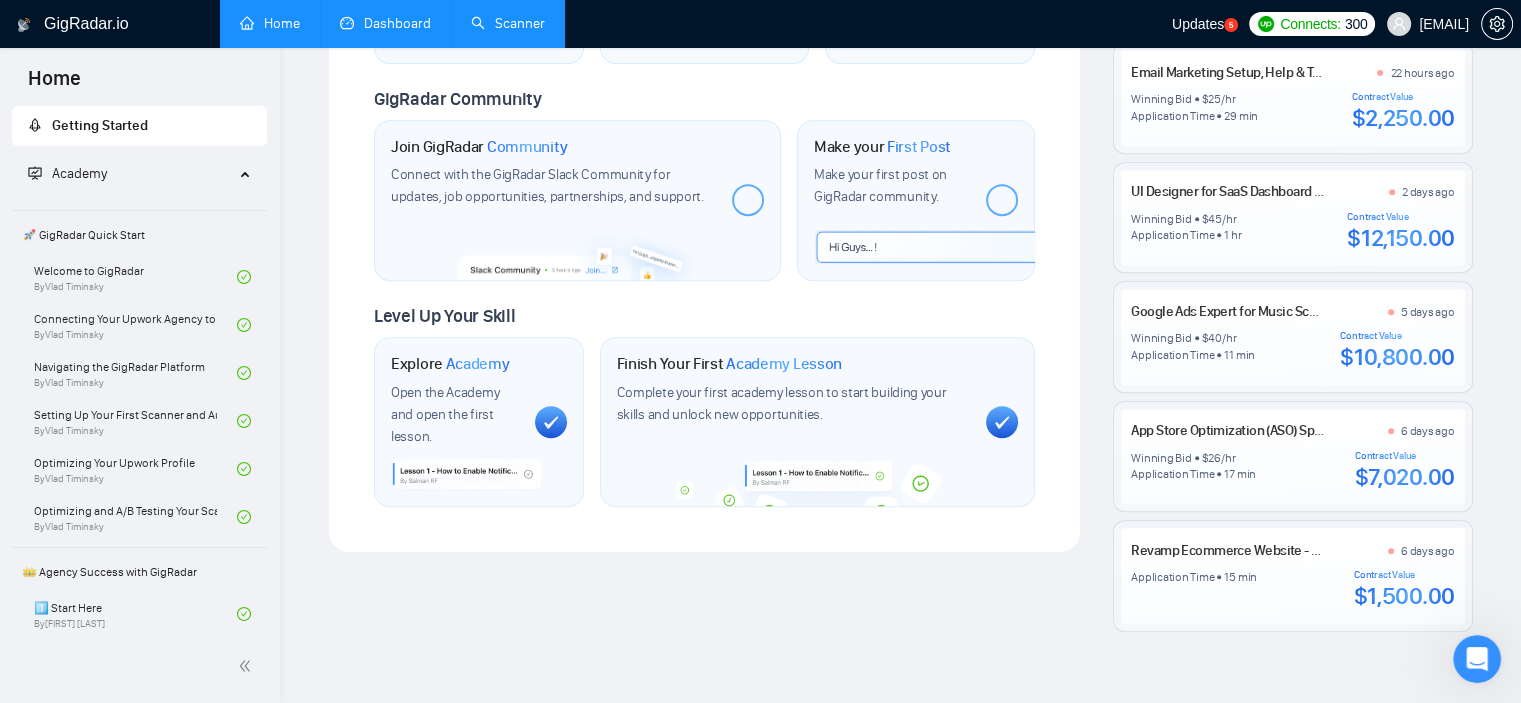 scroll, scrollTop: 902, scrollLeft: 0, axis: vertical 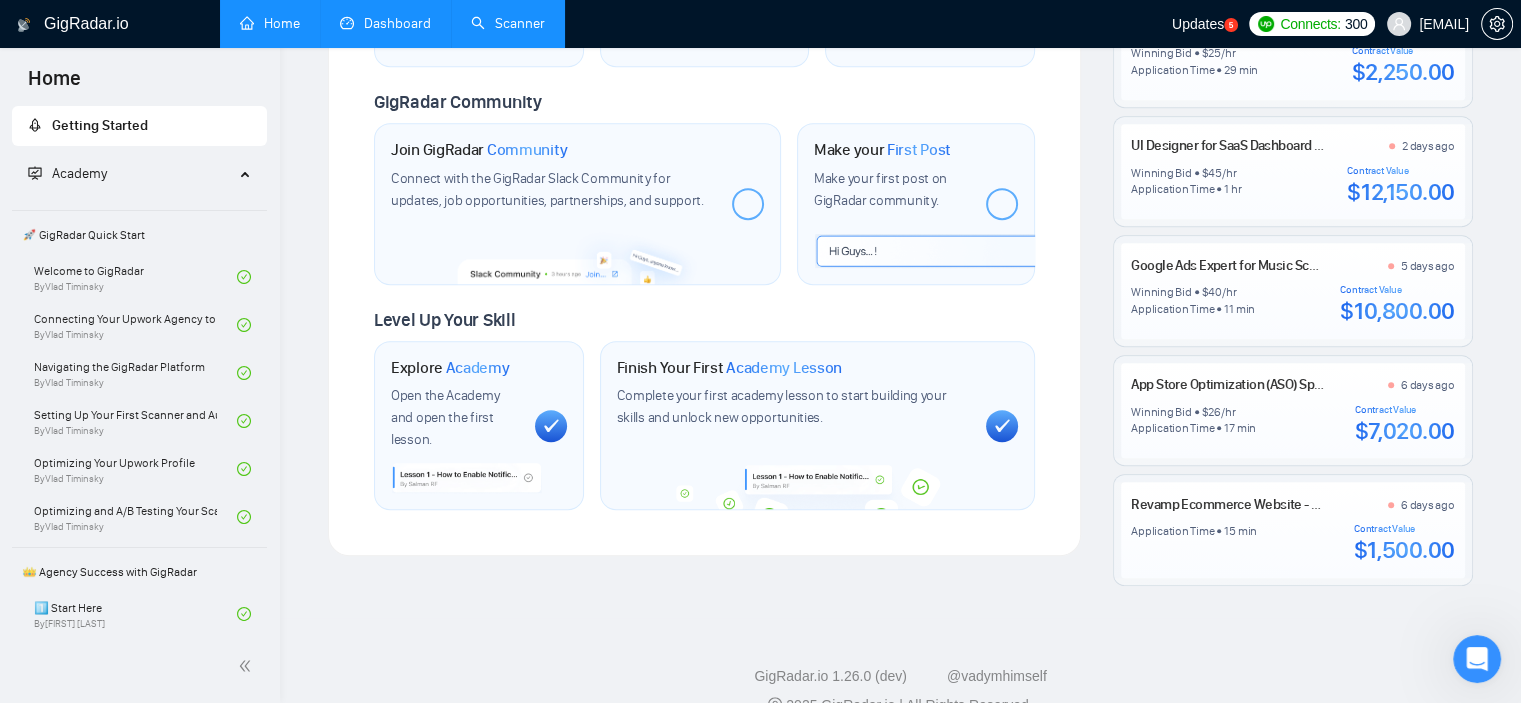 click on "Dashboard" at bounding box center (385, 23) 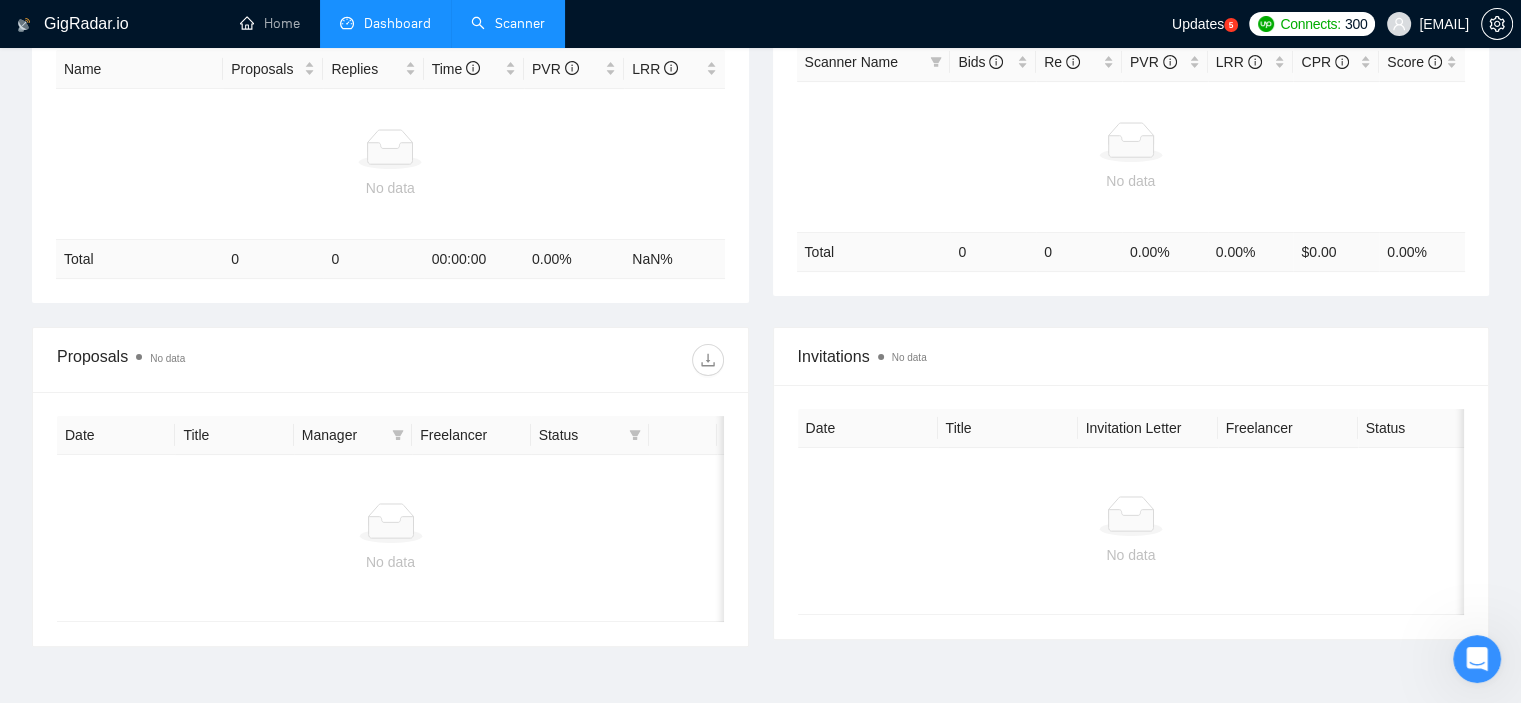 scroll, scrollTop: 90, scrollLeft: 0, axis: vertical 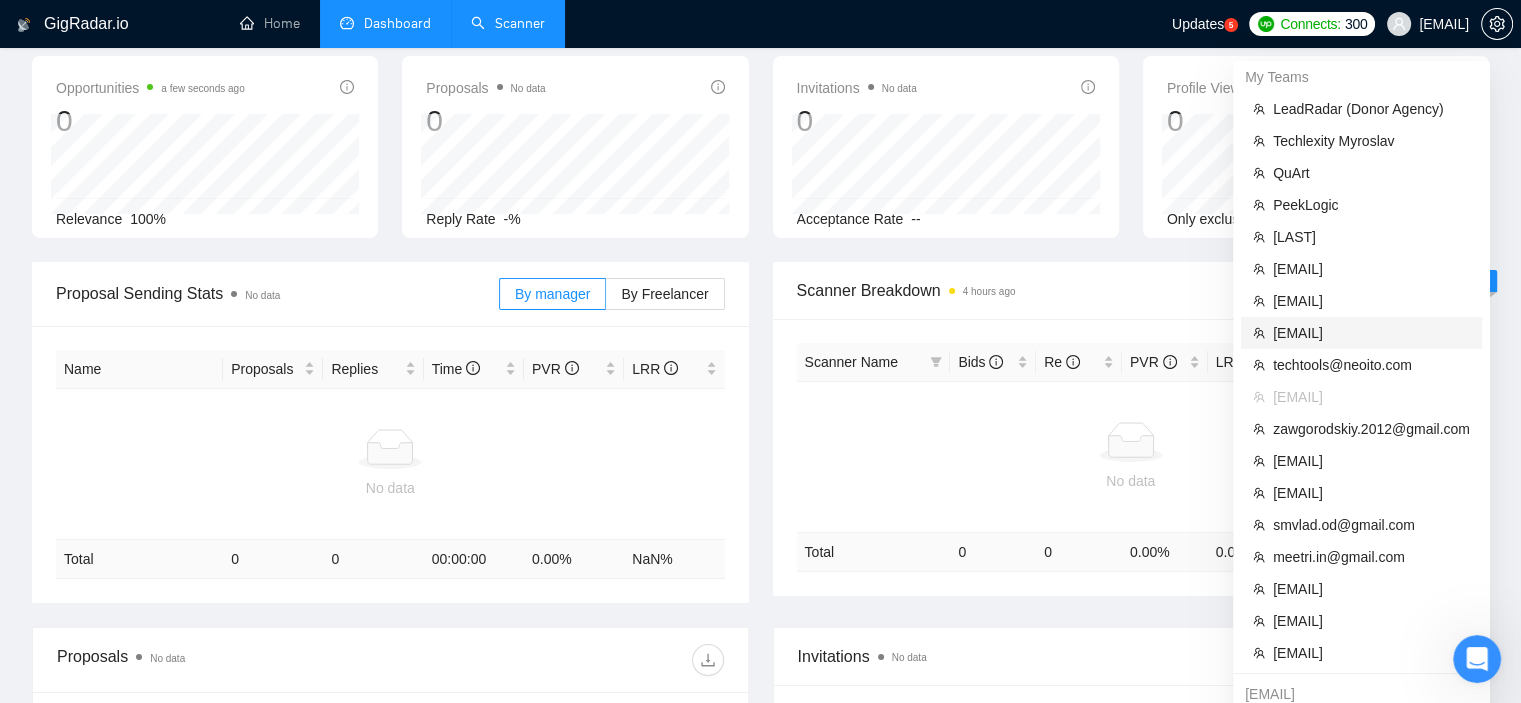 click on "[EMAIL]" at bounding box center [1371, 333] 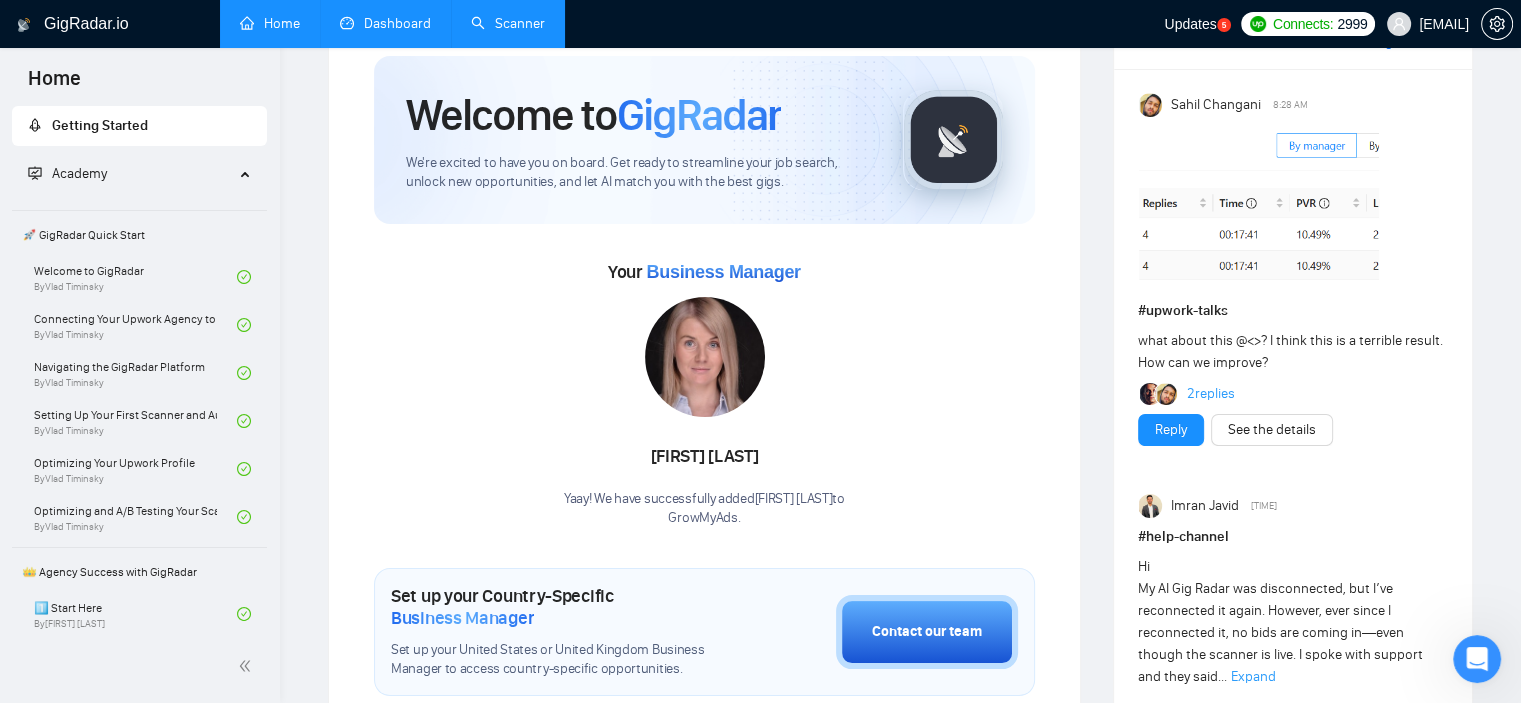 scroll, scrollTop: 0, scrollLeft: 0, axis: both 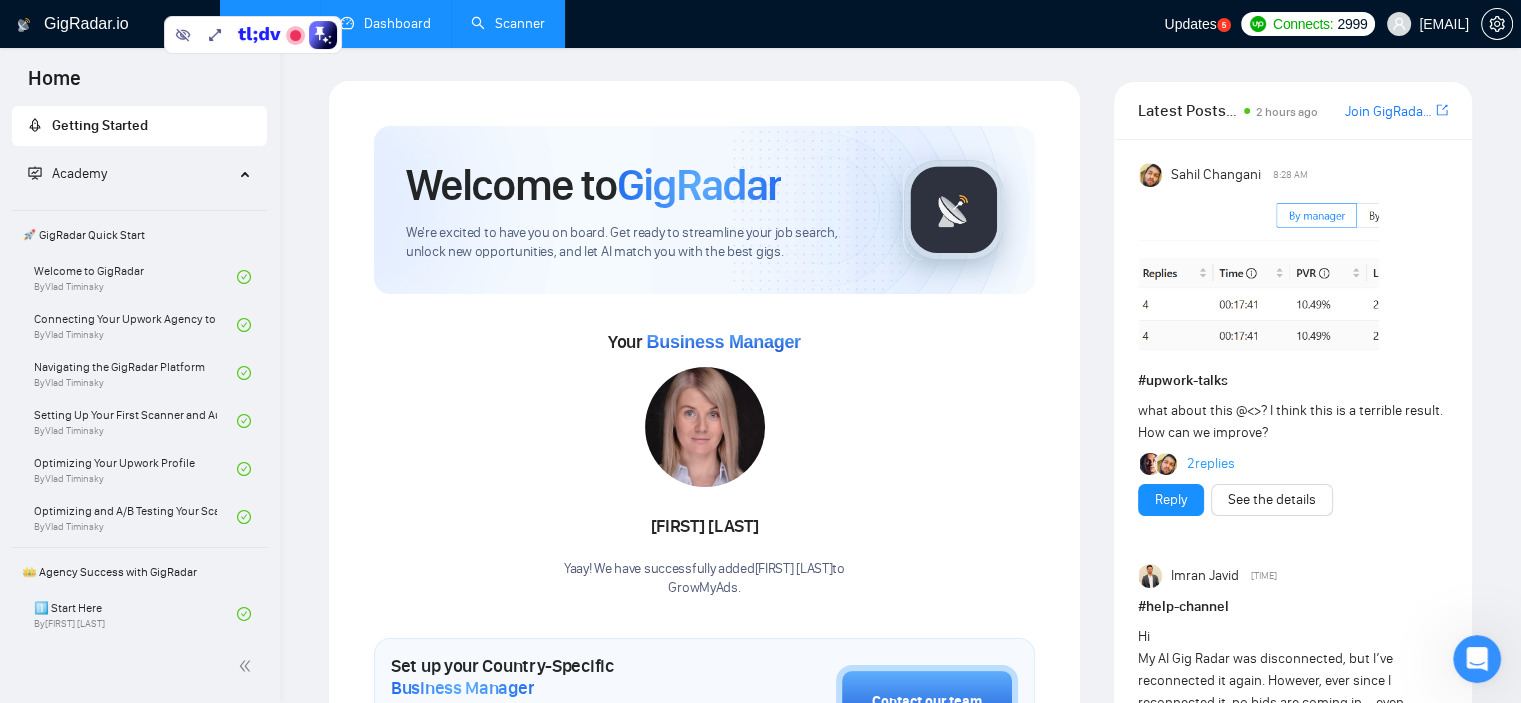 click on "Dashboard" at bounding box center [385, 23] 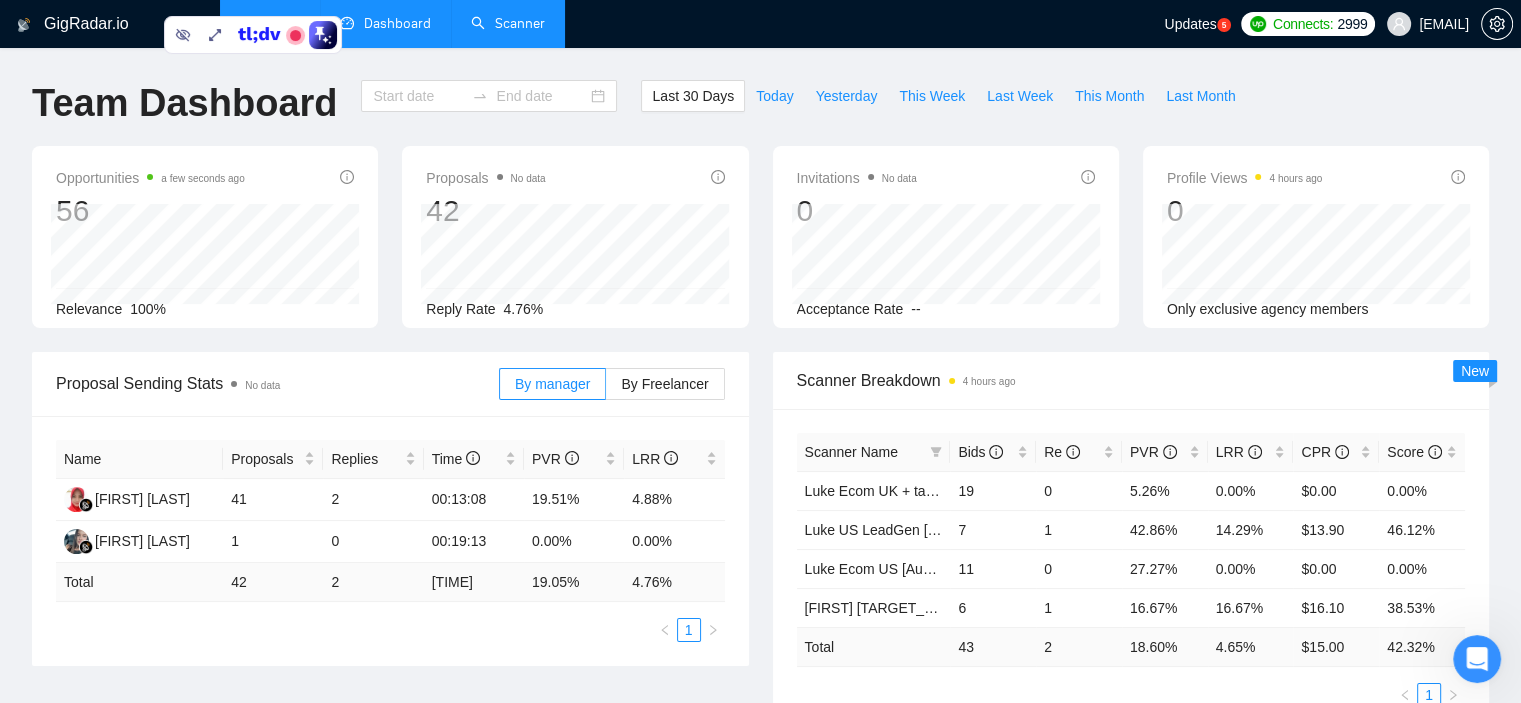 type on "2025-07-07" 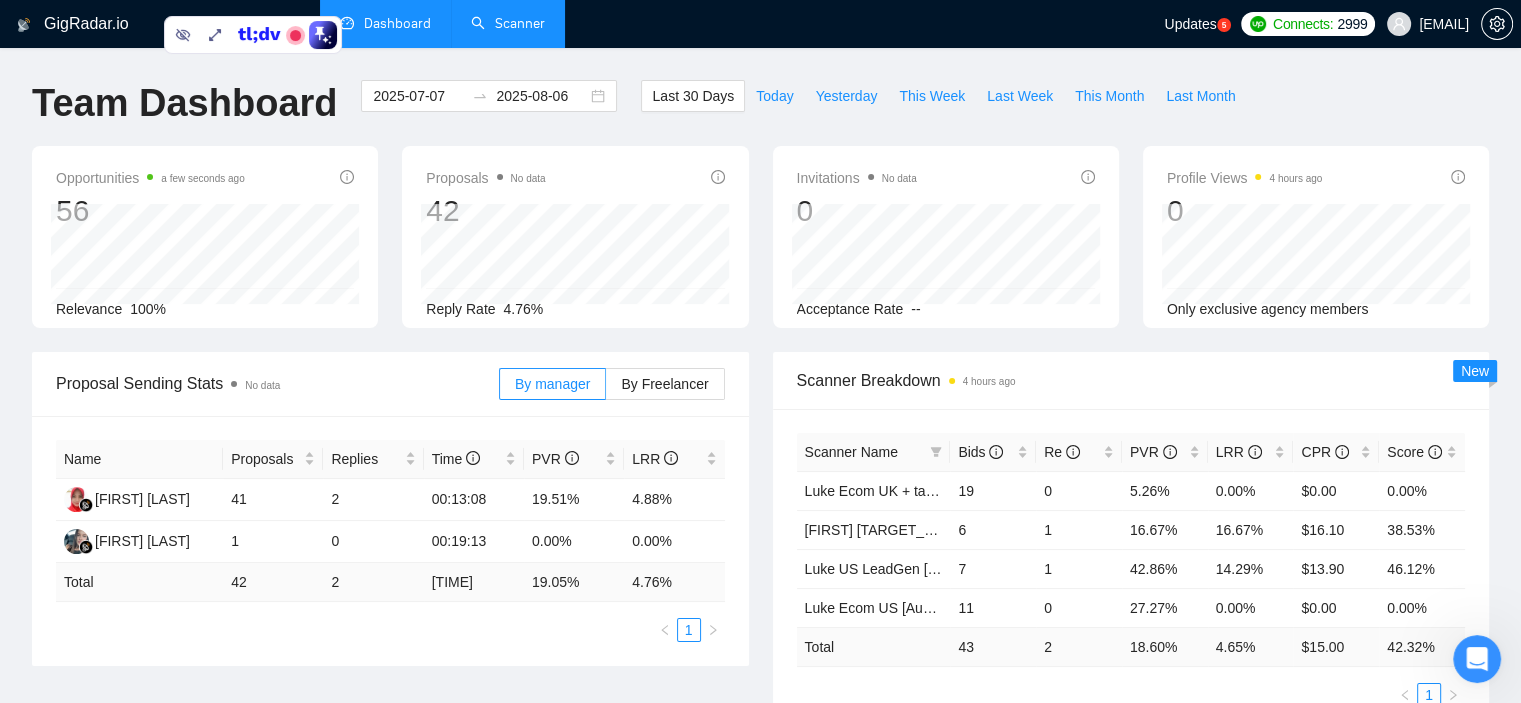 click on "Scanner" at bounding box center [508, 23] 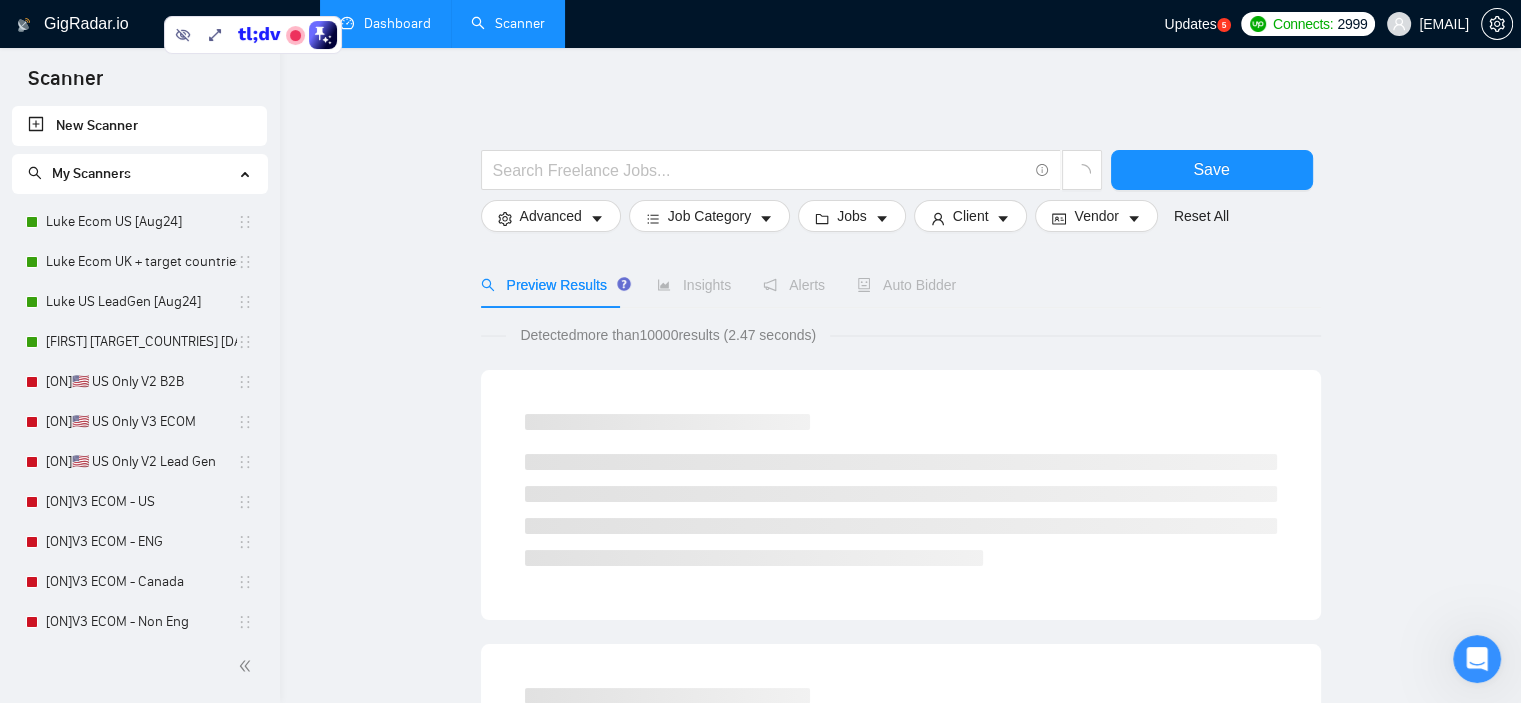 click on "Dashboard" at bounding box center (385, 23) 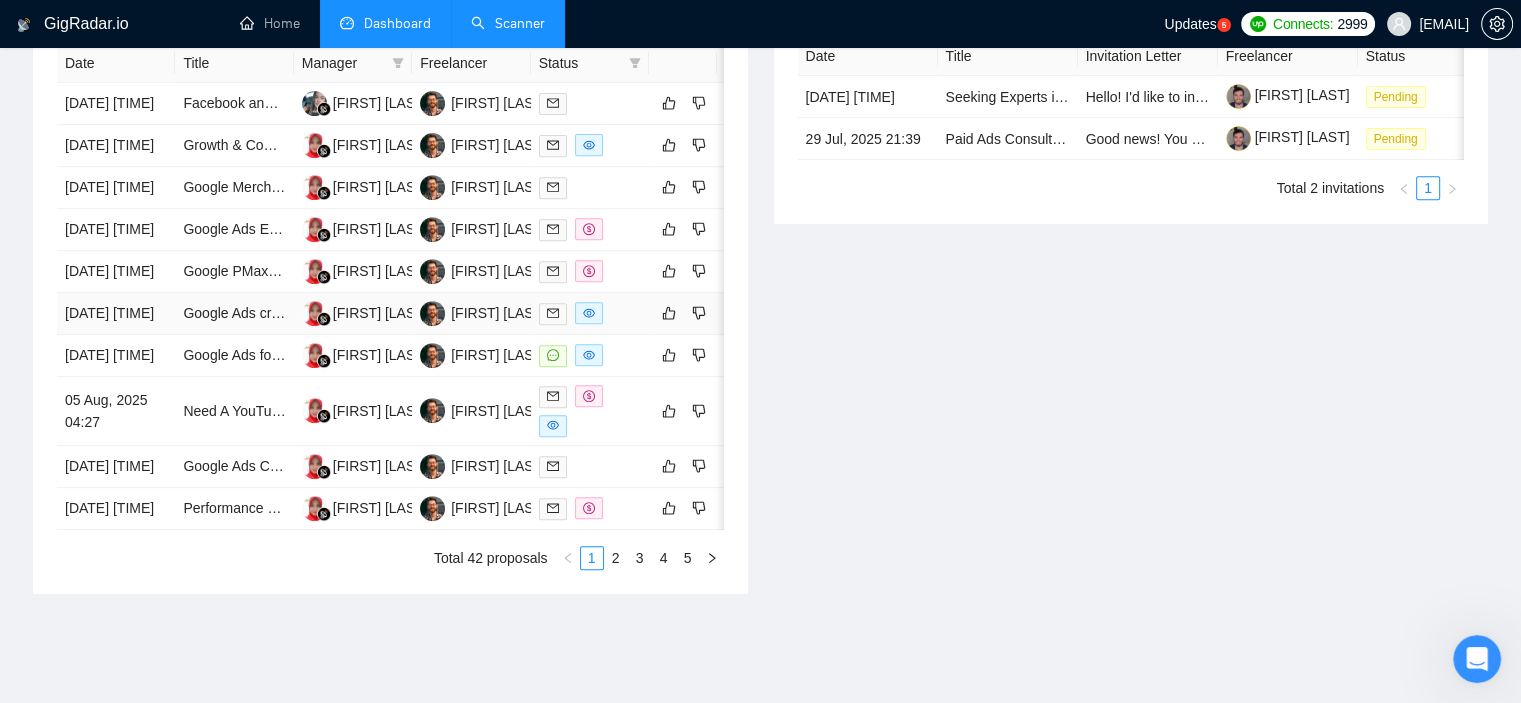 scroll, scrollTop: 1051, scrollLeft: 0, axis: vertical 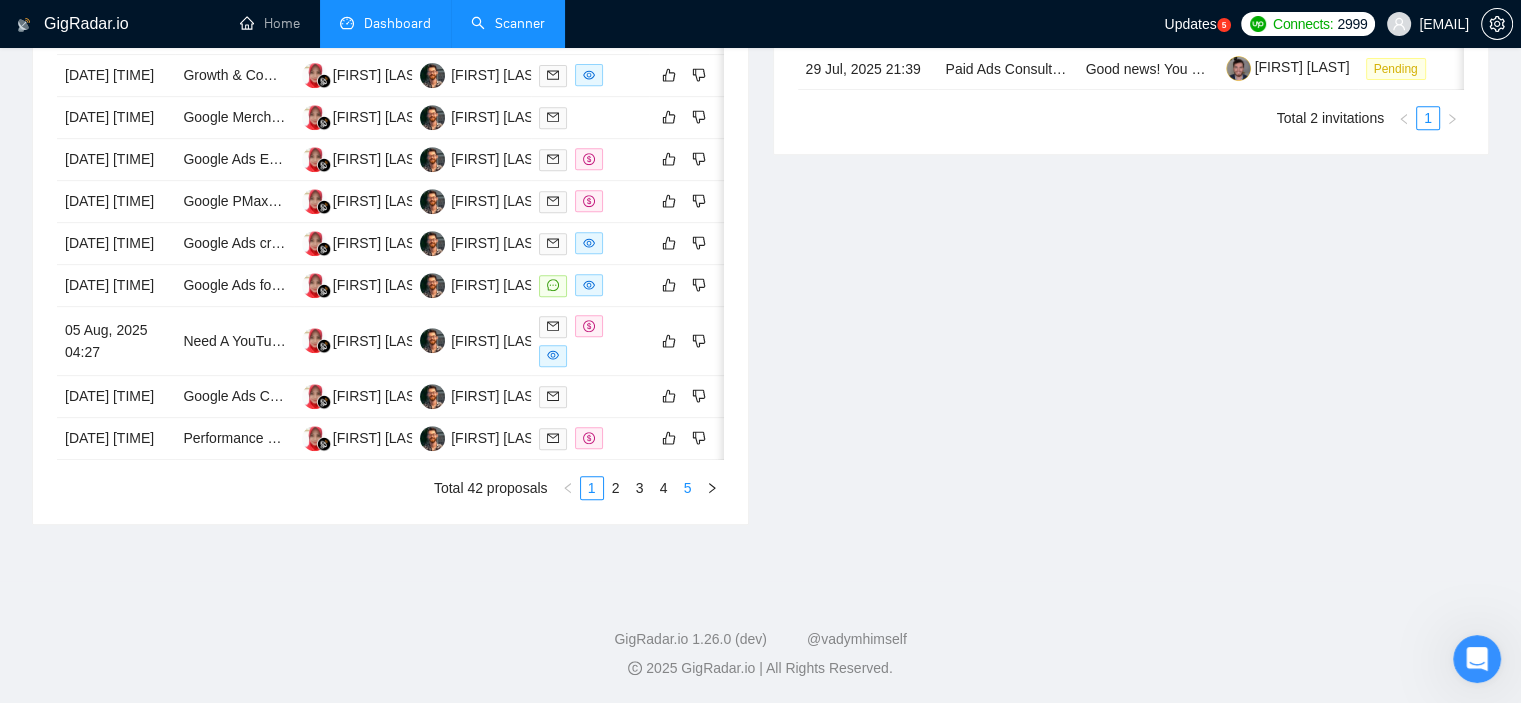 click on "5" at bounding box center (688, 488) 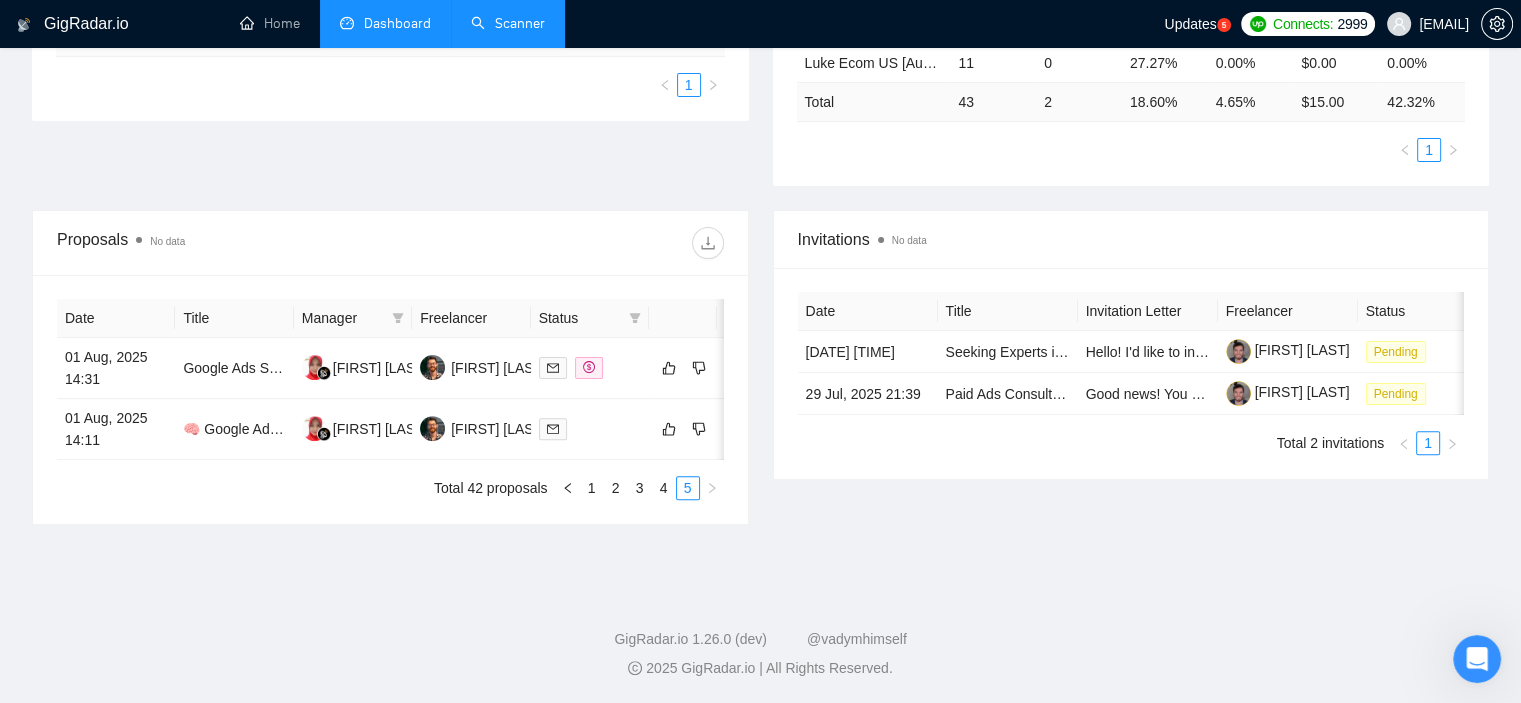 scroll, scrollTop: 556, scrollLeft: 0, axis: vertical 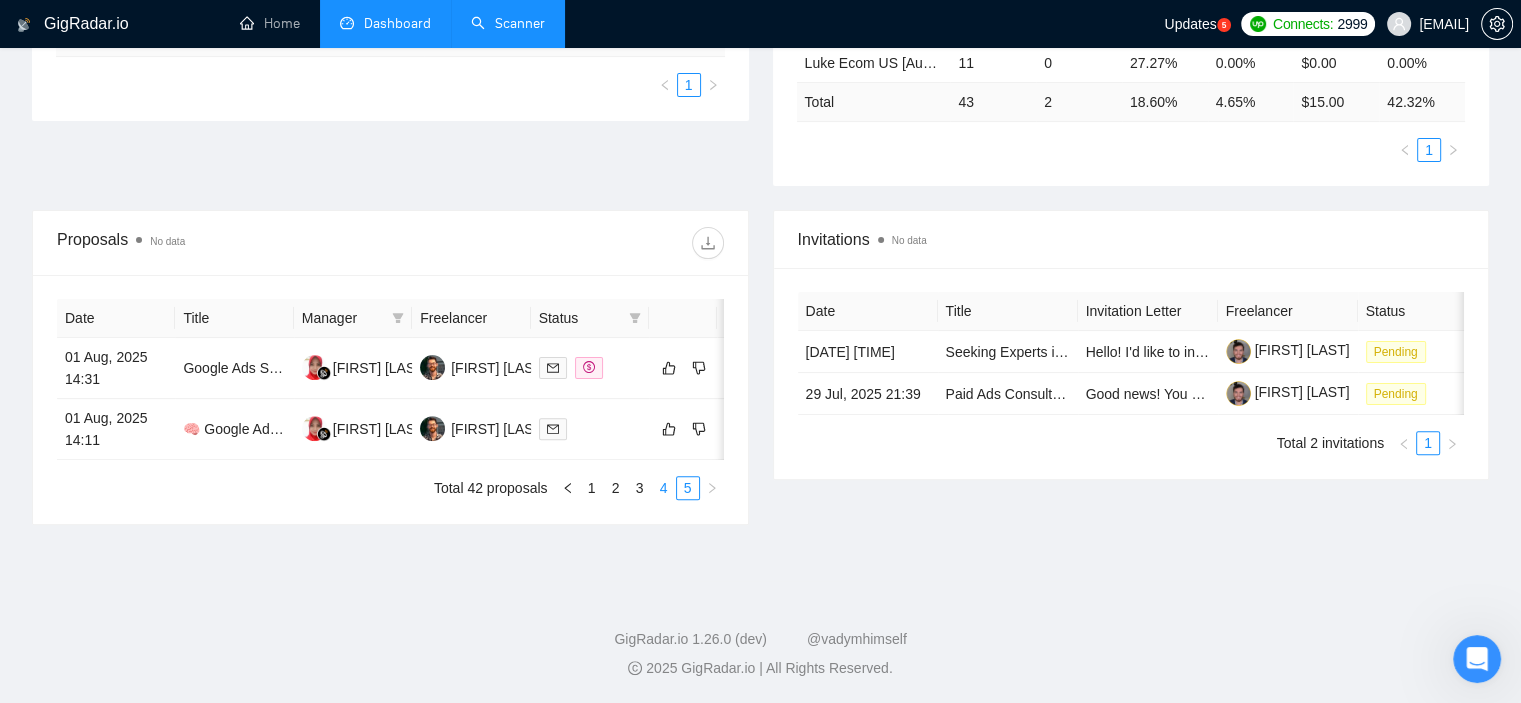 click on "4" at bounding box center (664, 488) 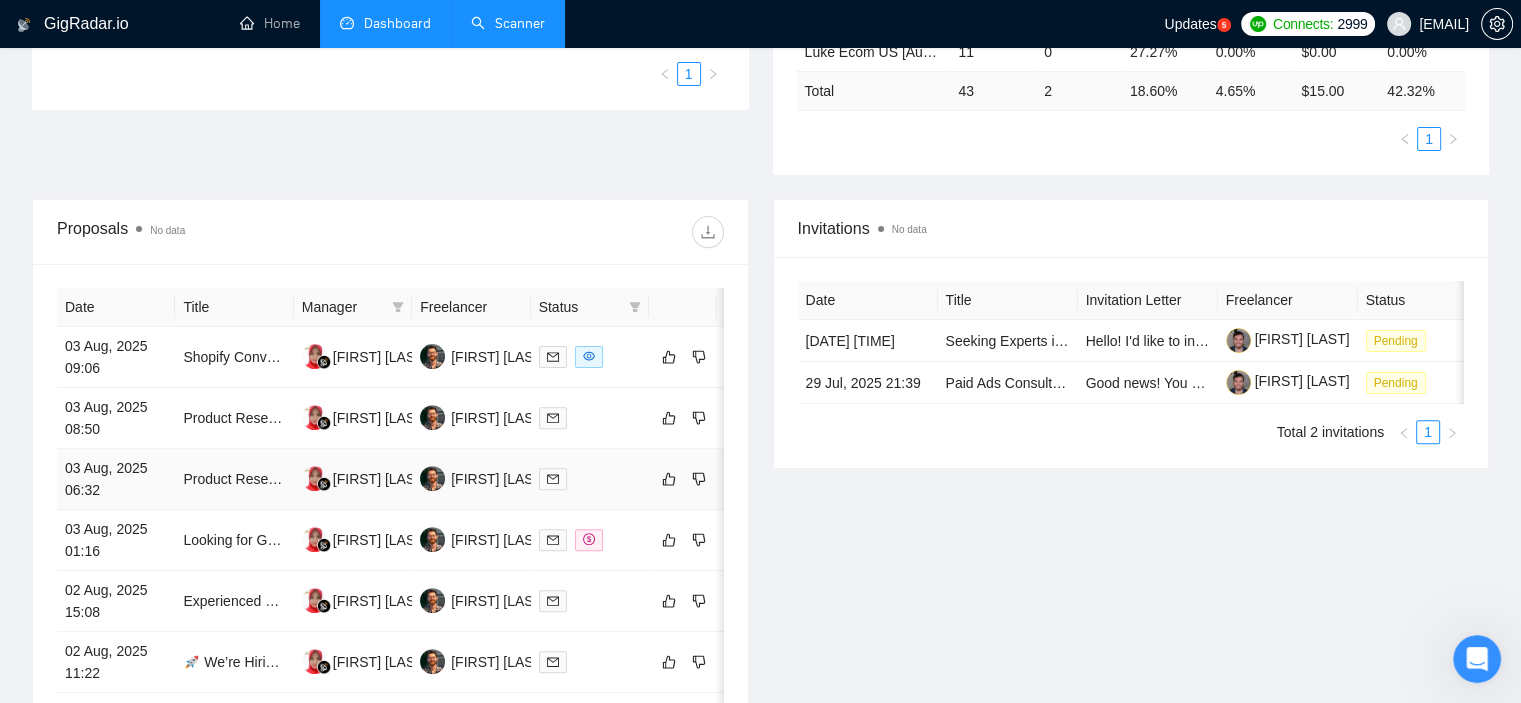 scroll, scrollTop: 1051, scrollLeft: 0, axis: vertical 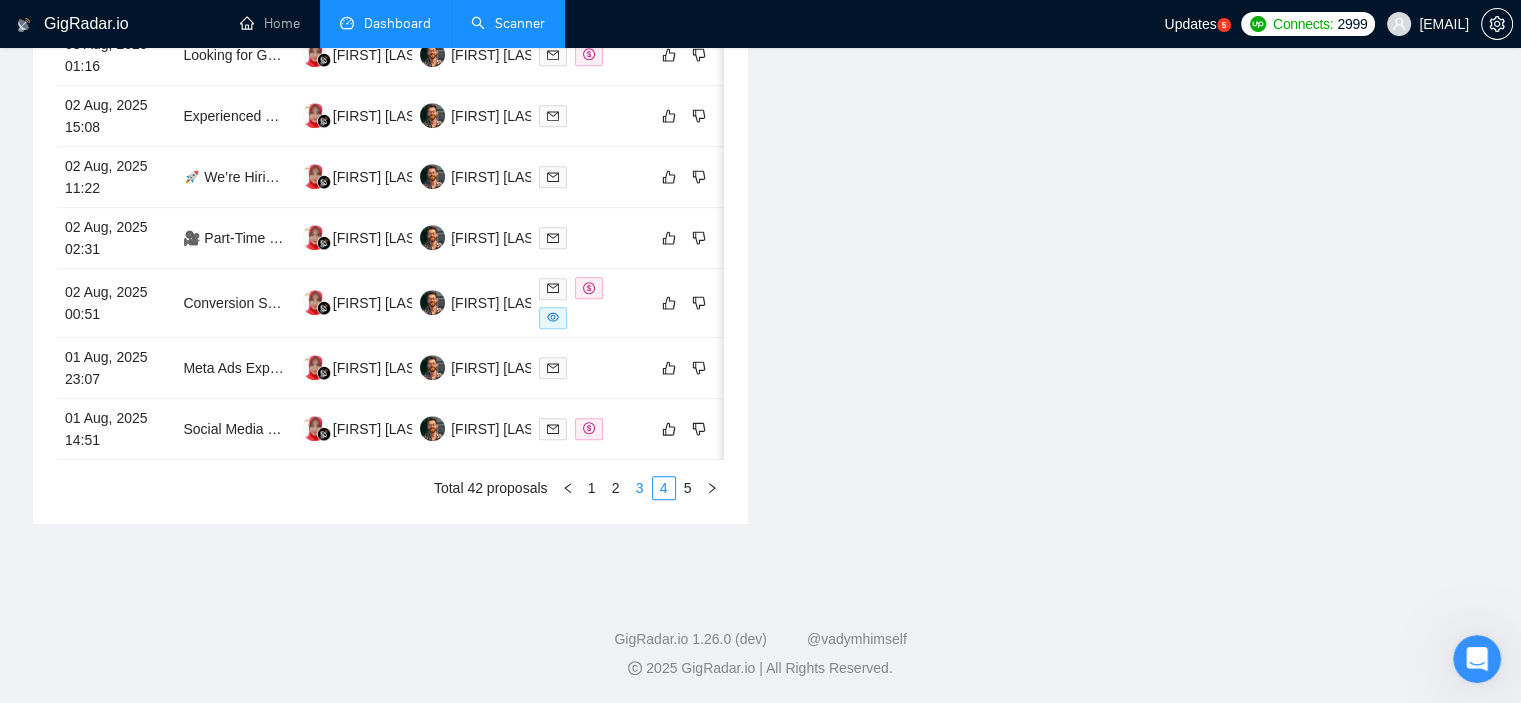click on "3" at bounding box center (640, 488) 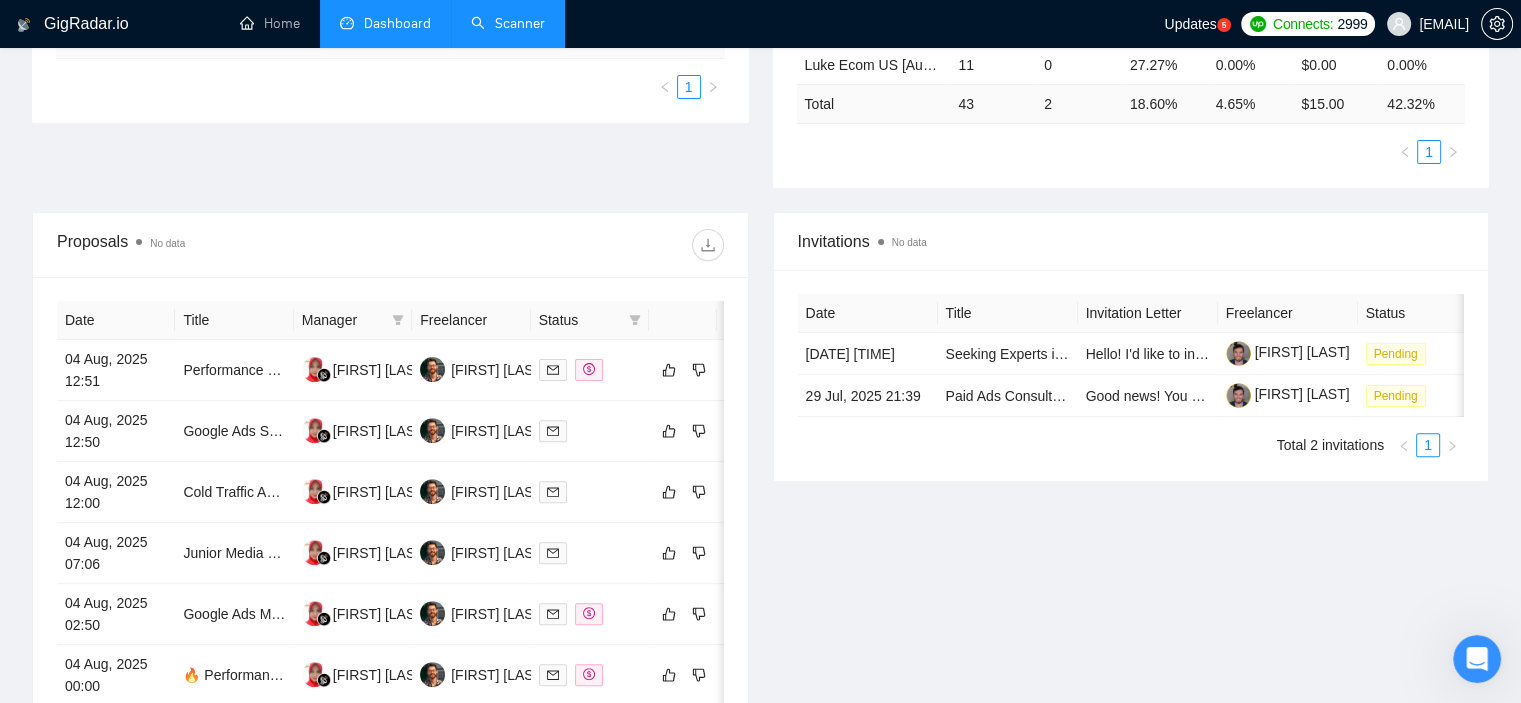 scroll, scrollTop: 1043, scrollLeft: 0, axis: vertical 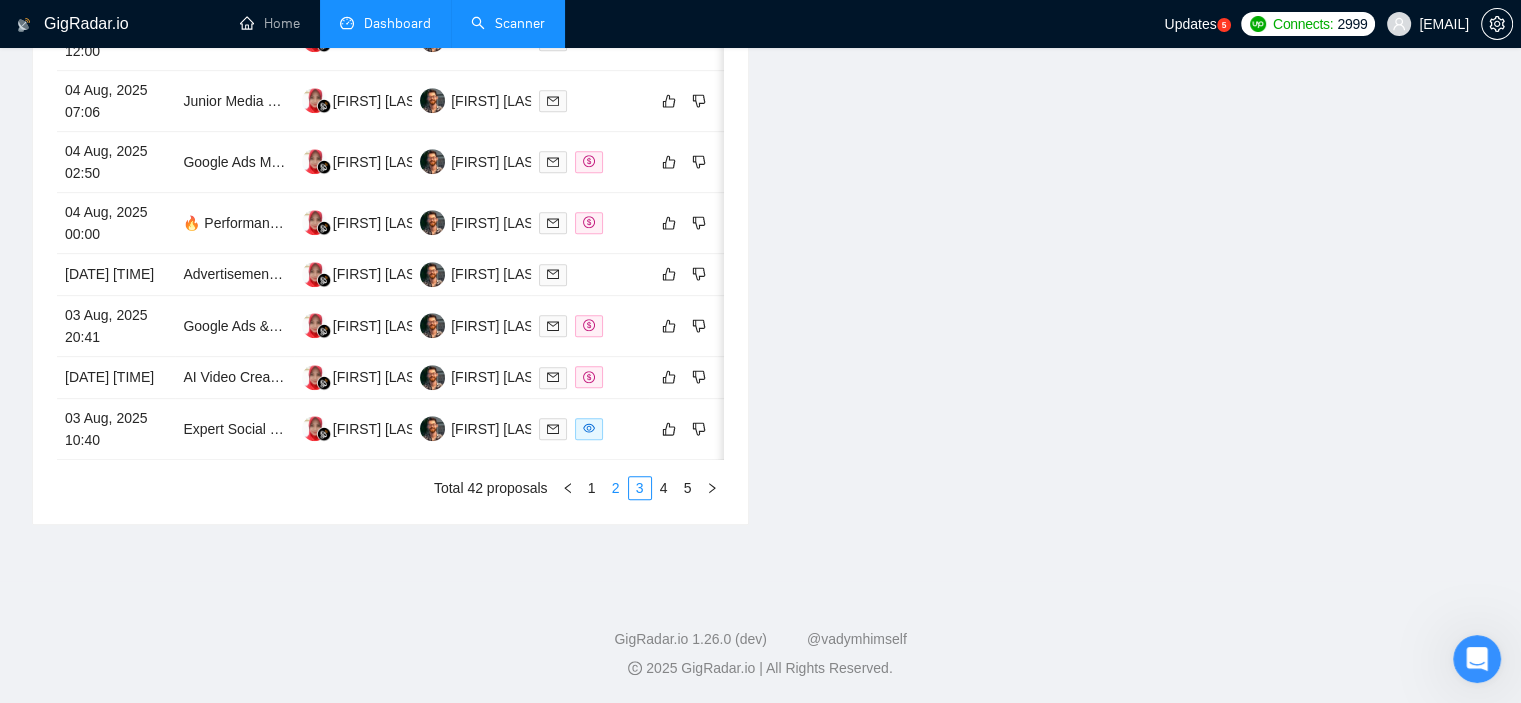 click on "2" at bounding box center (616, 488) 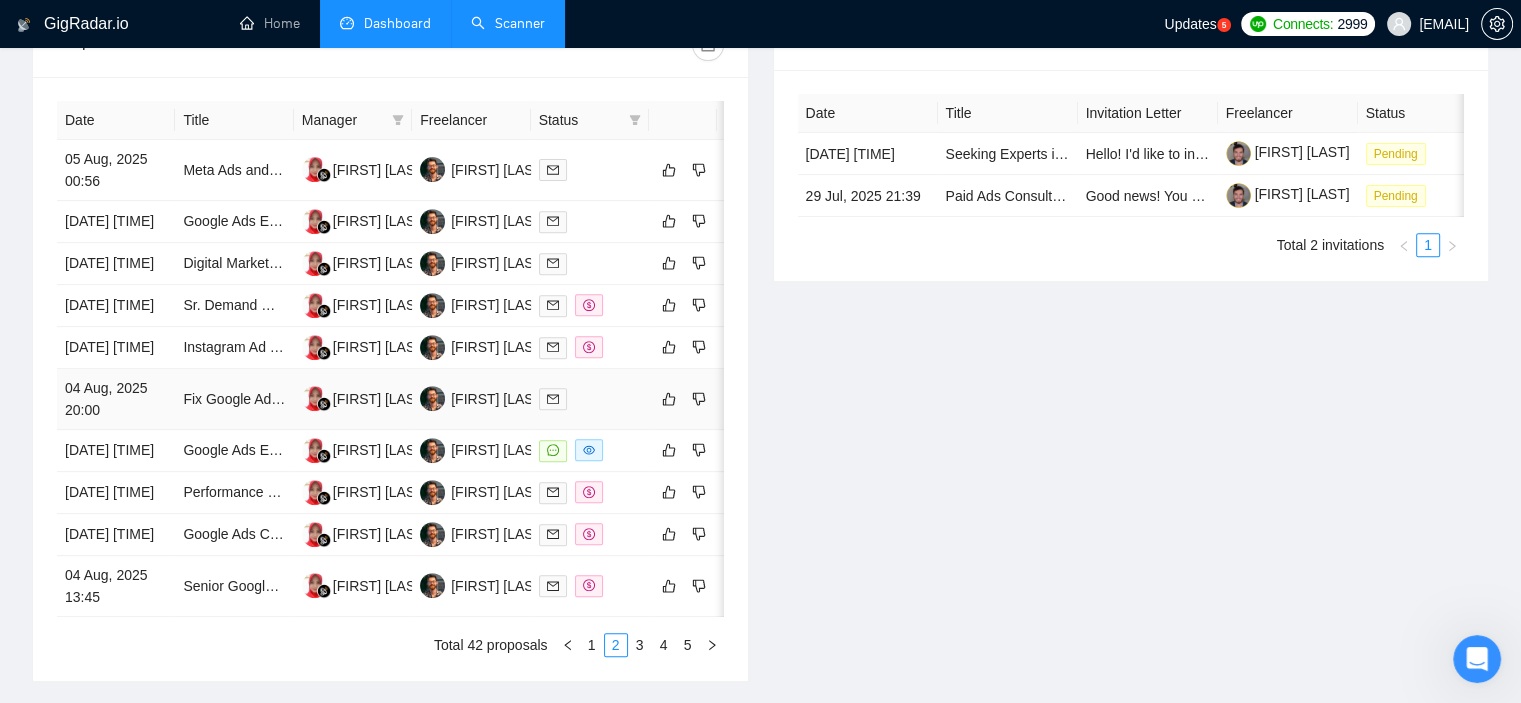 scroll, scrollTop: 643, scrollLeft: 0, axis: vertical 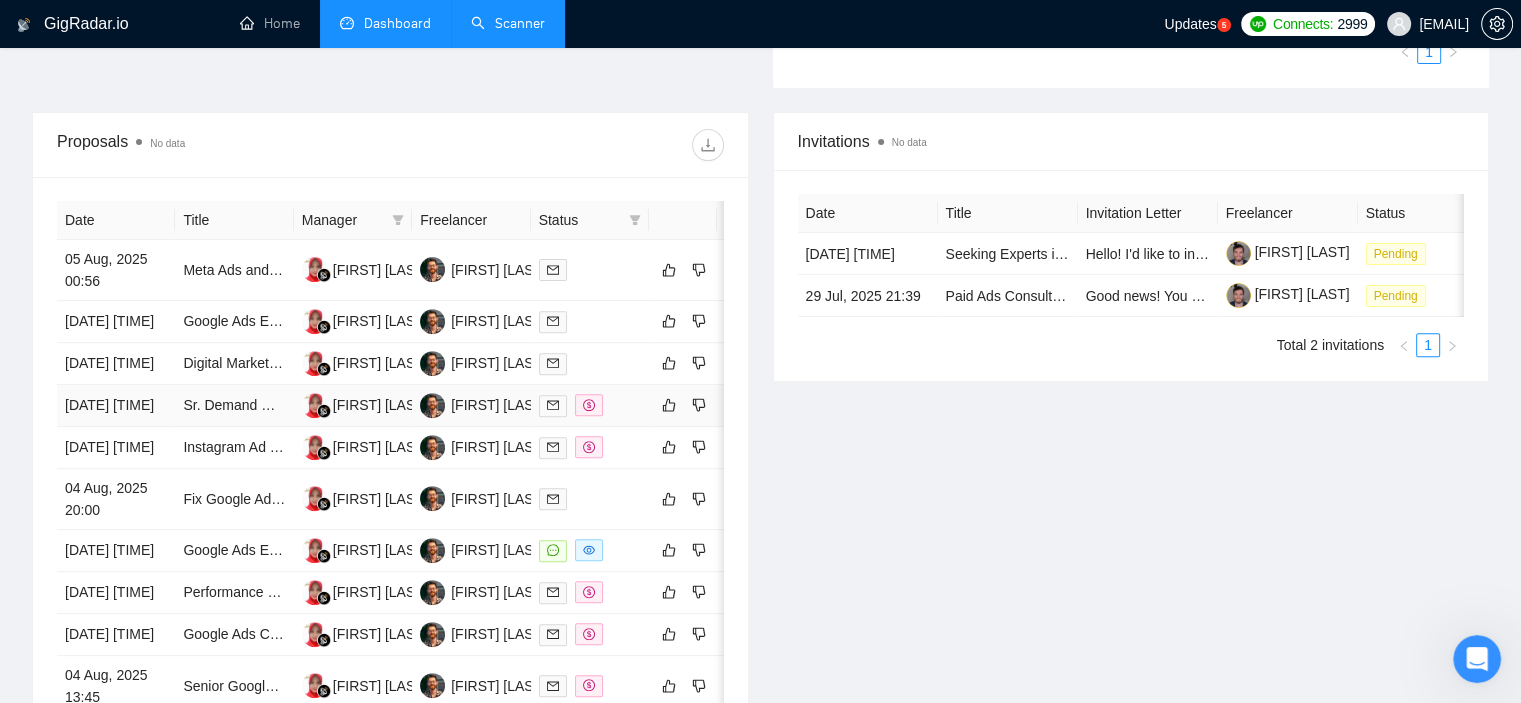 type 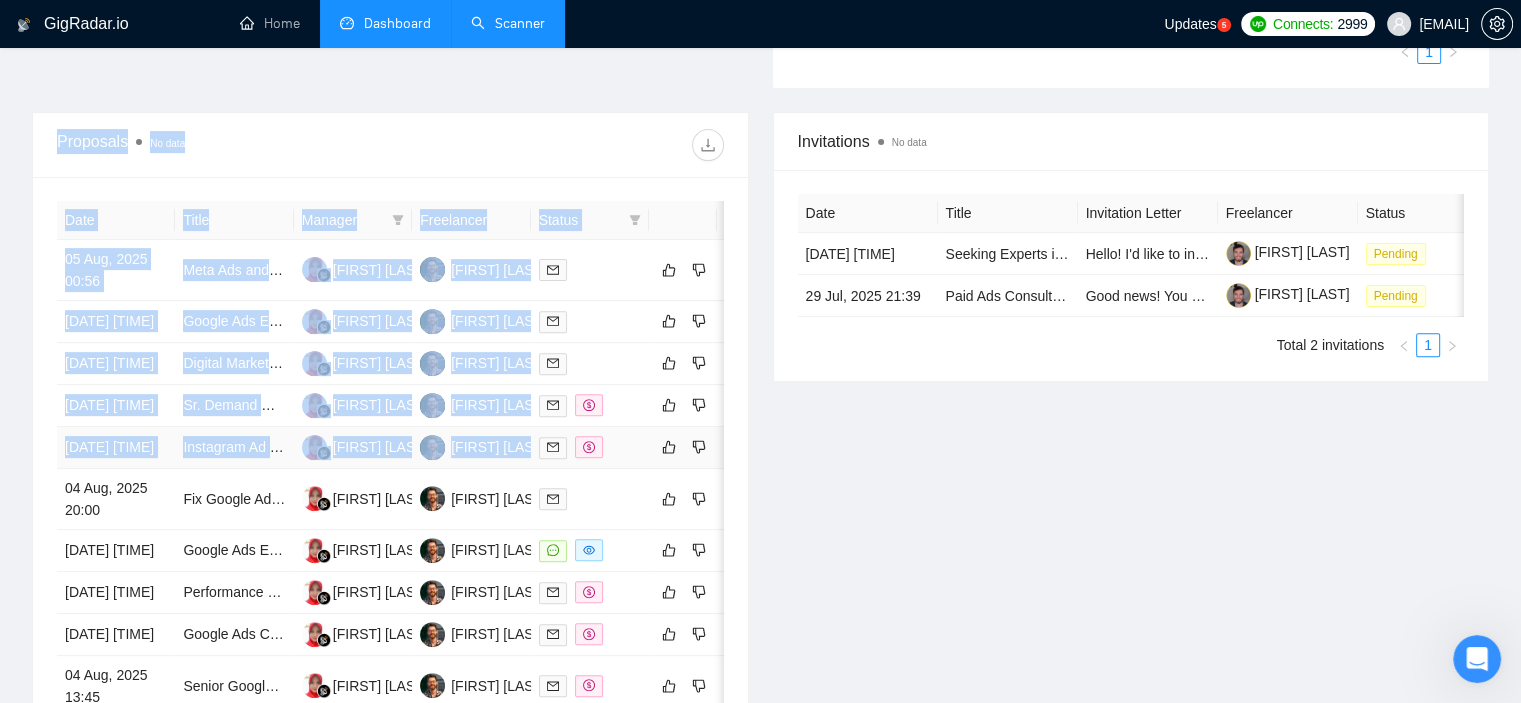 drag, startPoint x: 44, startPoint y: 125, endPoint x: 625, endPoint y: 497, distance: 689.8877 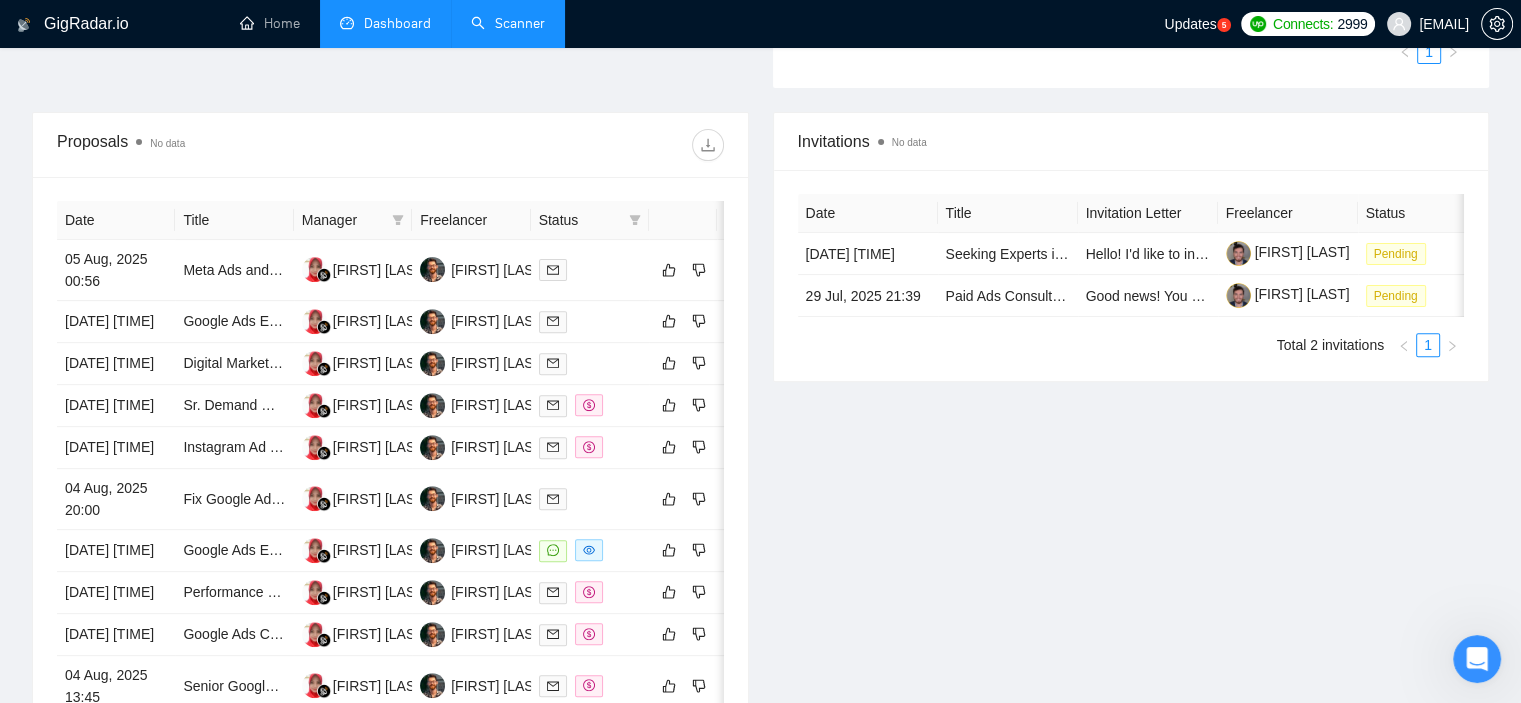 click on "Invitations No data Date Title Invitation Letter Freelancer Status           [DATE] [TIME] Seeking Experts in Digital Advertising – Meta, Google, TikTok, YouTube & More – Paid Survey Hello!
I'd like to invite you to take a look at the job I've posted. Please submit a proposal if you're available and interested.
[FIRST] [LAST] Pending [DATE] [TIME] Paid Ads Consultant Good news! You are invited to apply a job on Upwork that looks like a great match for your skills, experience, and work requirements. Based on what this client needs for the Paid Ads Consultant job, we think you'd make a great team. [FIRST] [LAST] Pending Total 2 invitations 1" at bounding box center (1131, 447) 